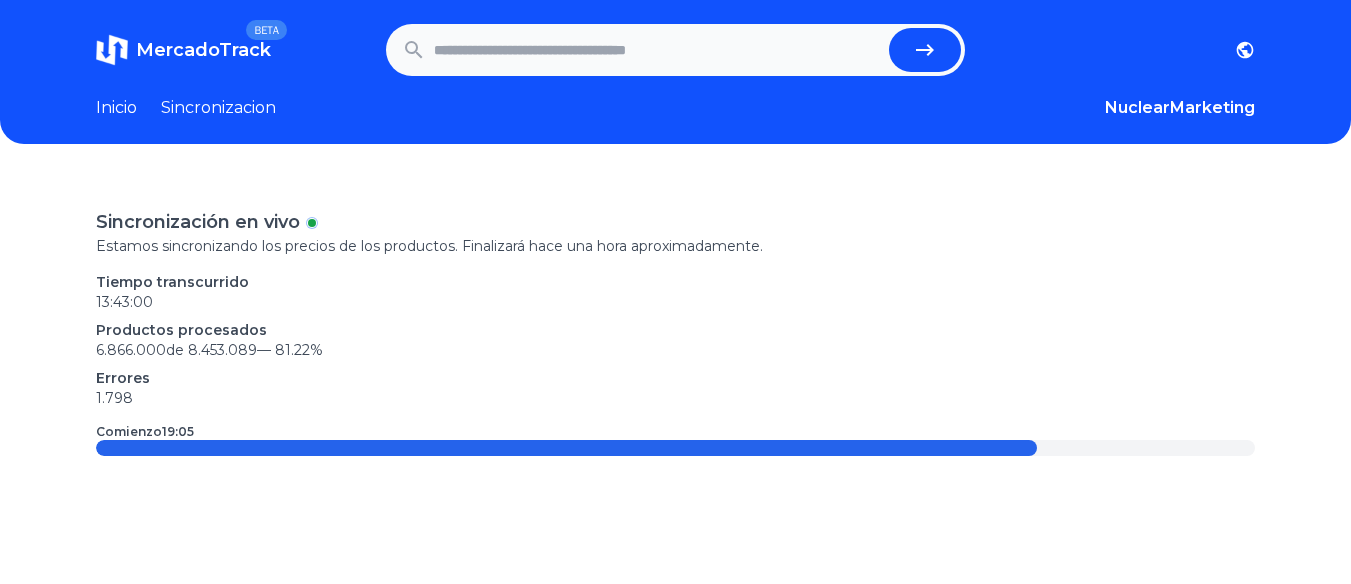 scroll, scrollTop: 0, scrollLeft: 0, axis: both 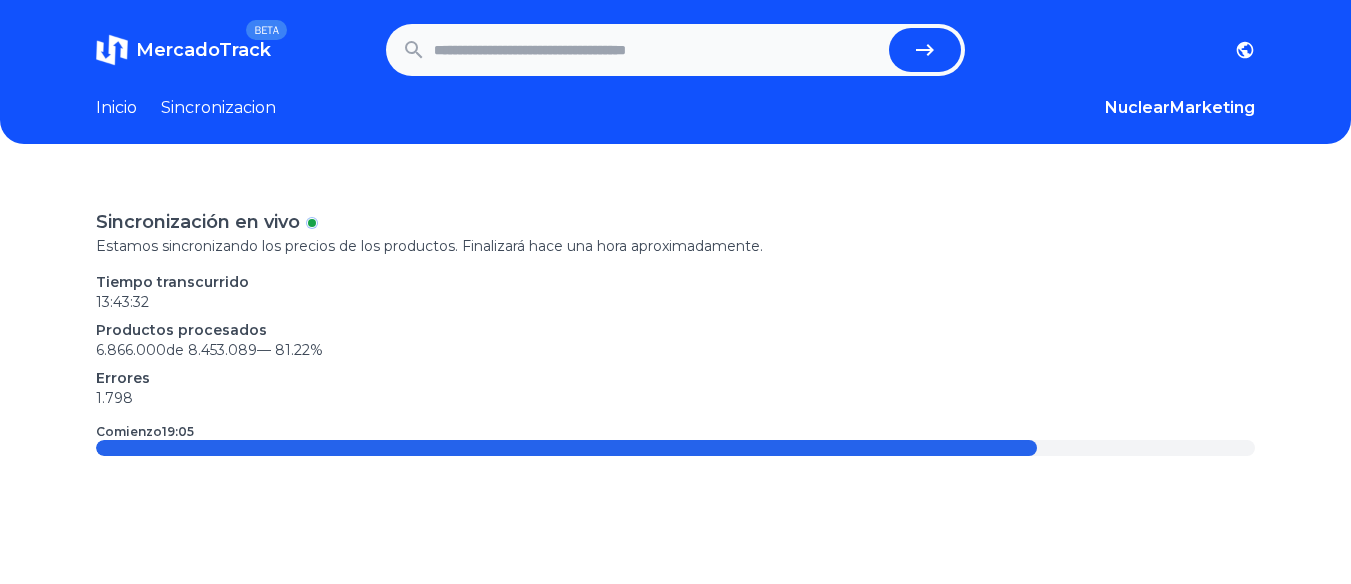 click on "Sincronizacion" at bounding box center [218, 108] 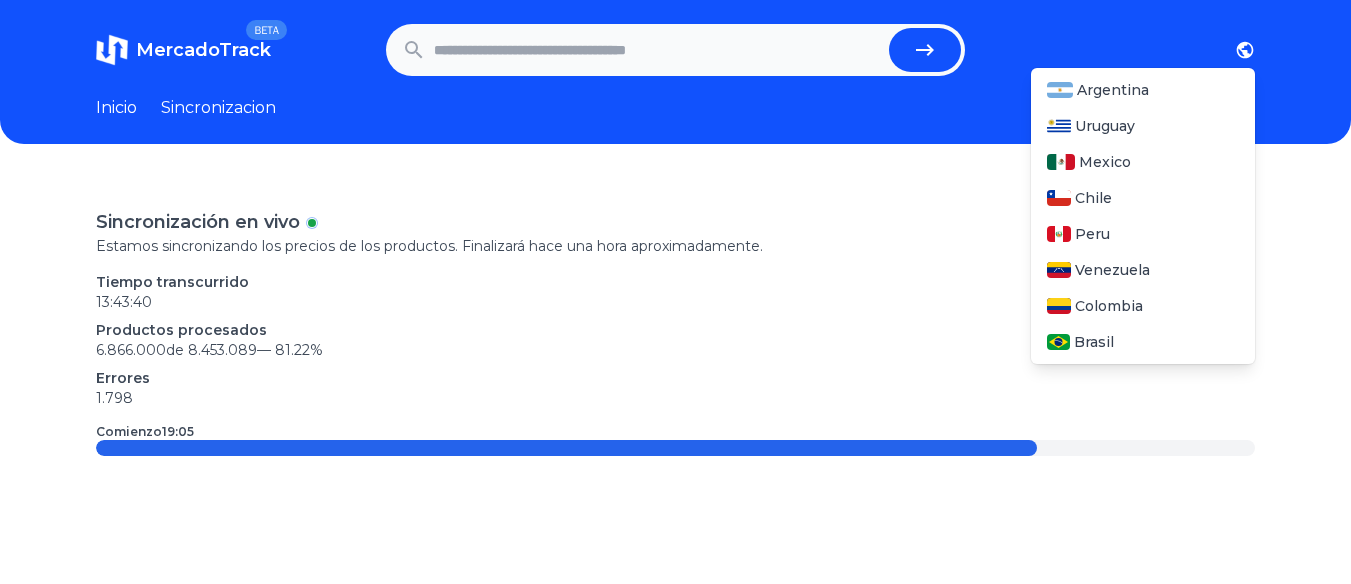 click 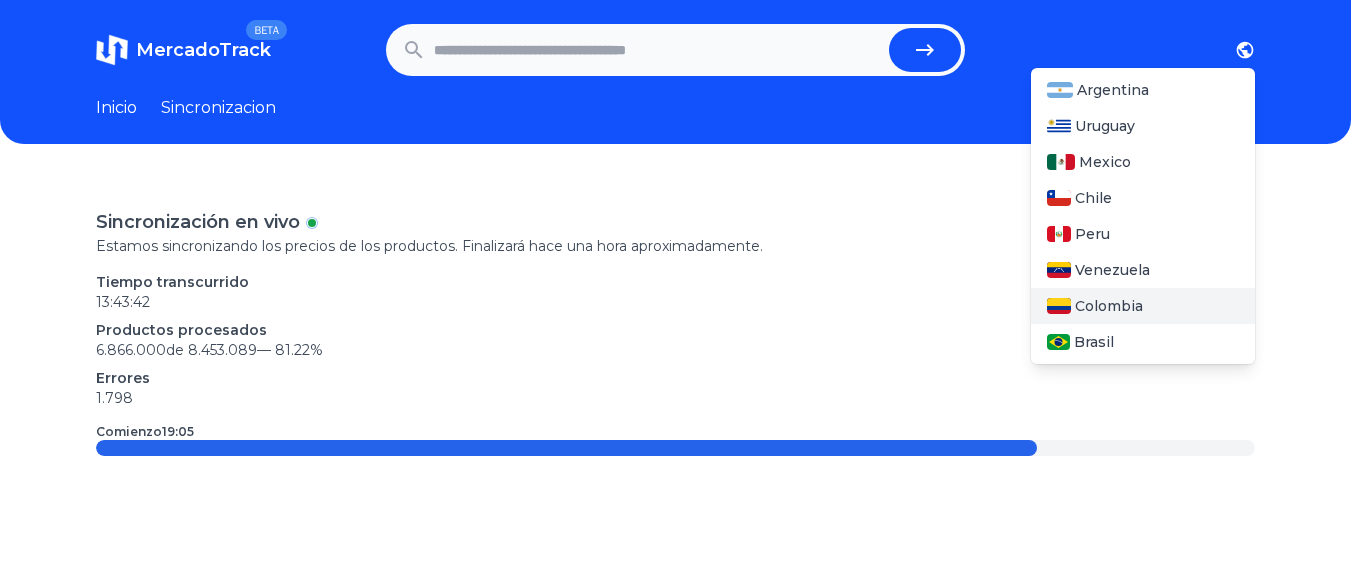 click on "Colombia" at bounding box center [1143, 306] 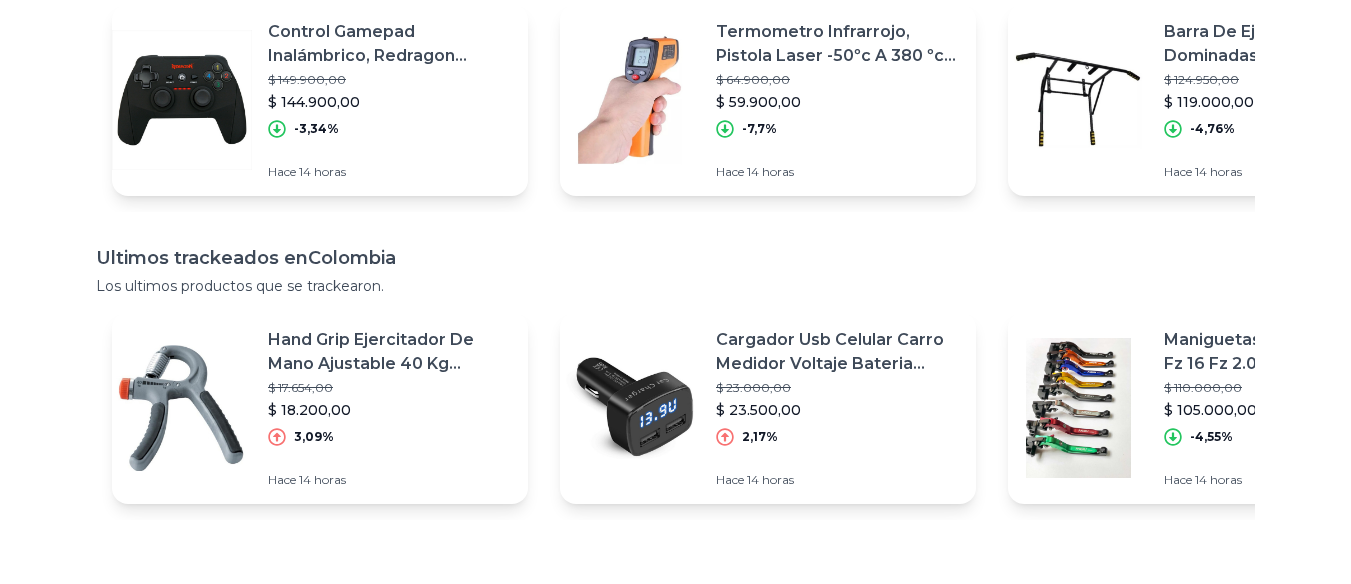scroll, scrollTop: 0, scrollLeft: 0, axis: both 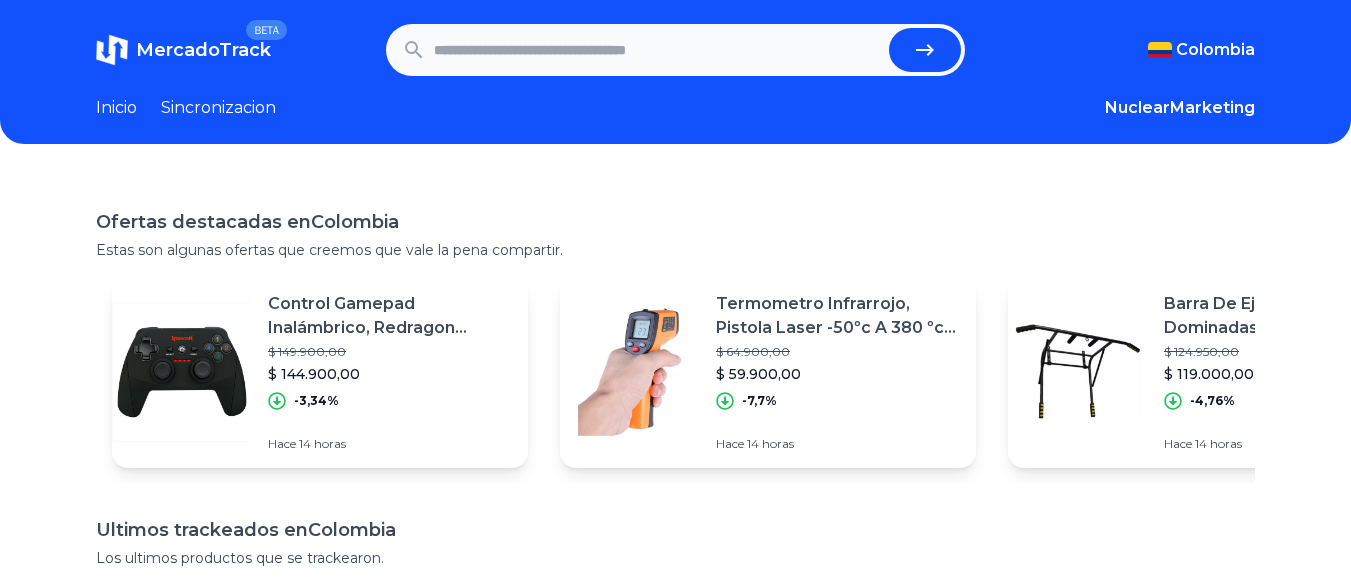 click on "Sincronizacion" at bounding box center (218, 108) 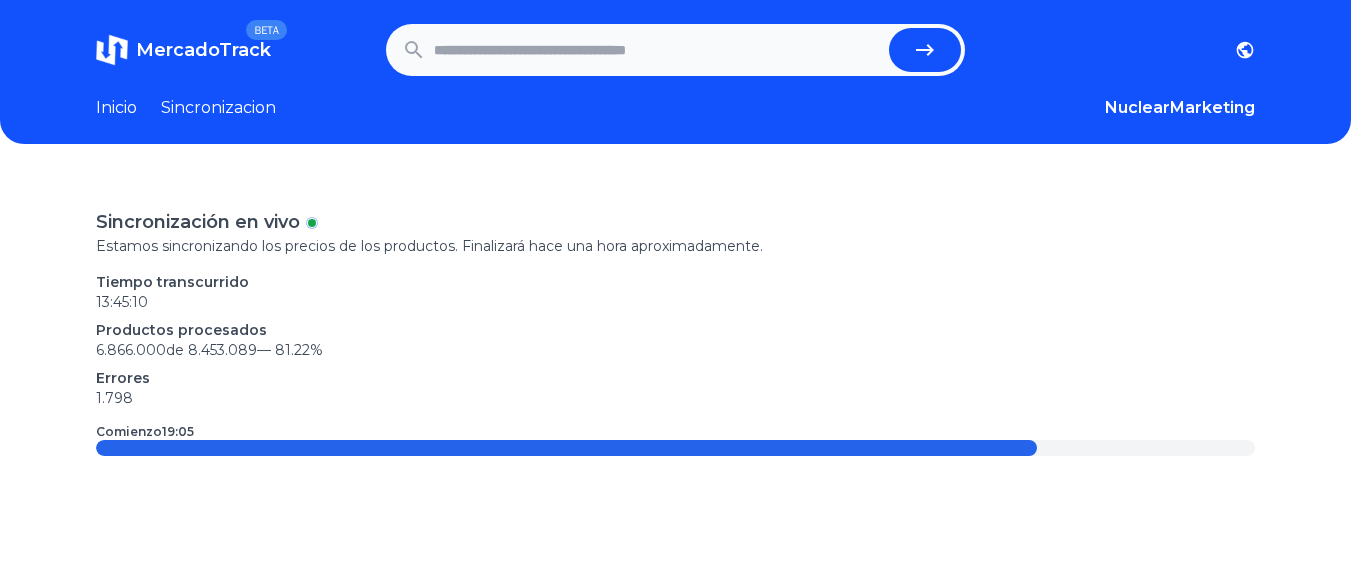 click on "Sincronizacion" at bounding box center (218, 108) 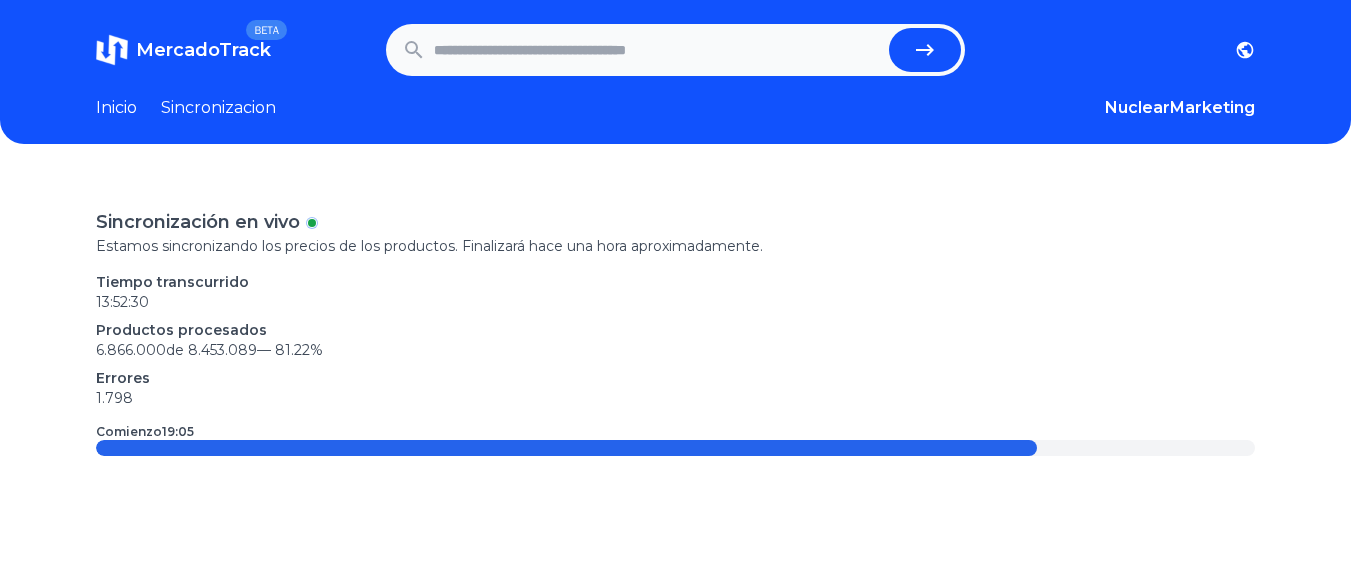 scroll, scrollTop: 0, scrollLeft: 0, axis: both 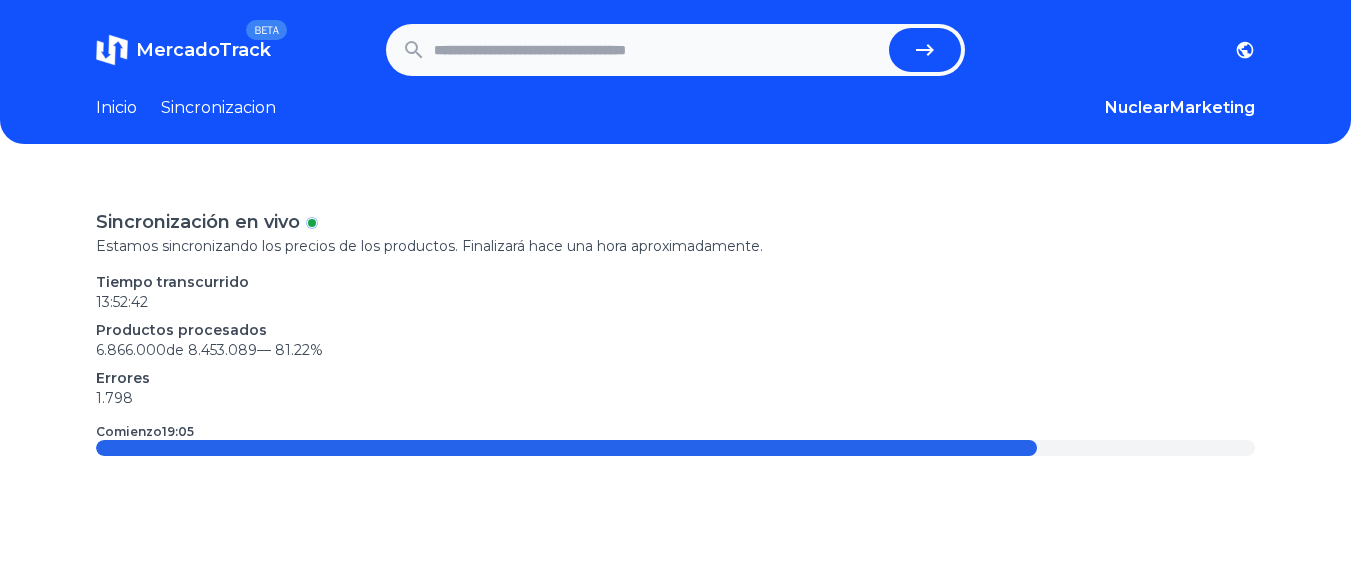 click at bounding box center (658, 50) 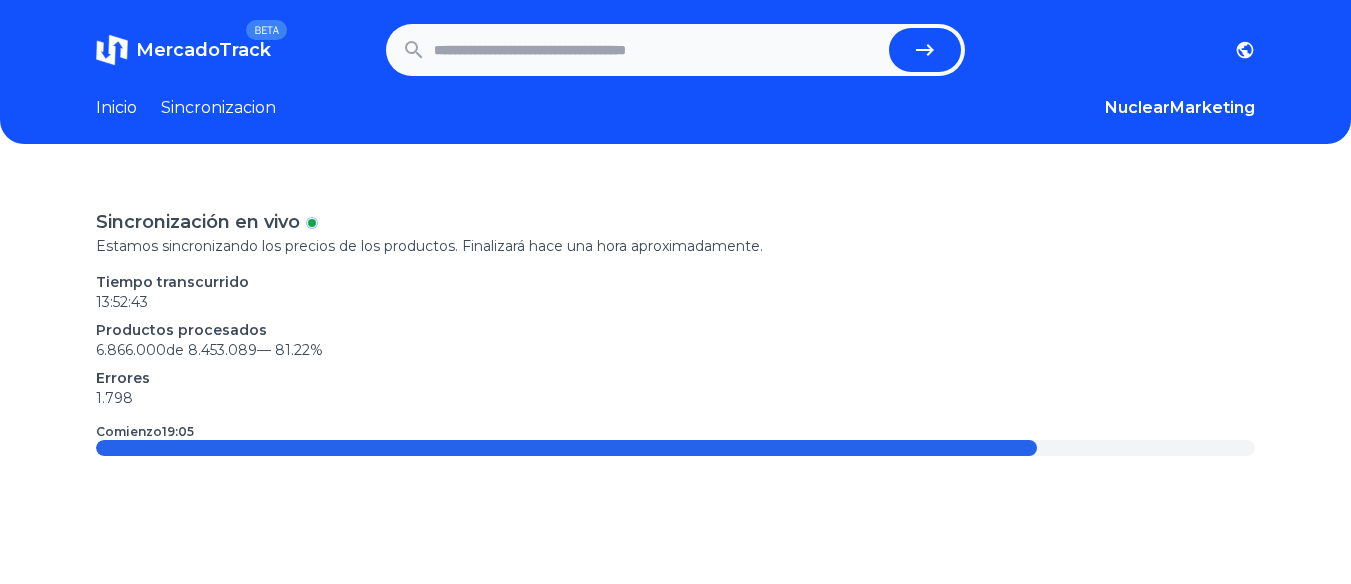 paste on "**********" 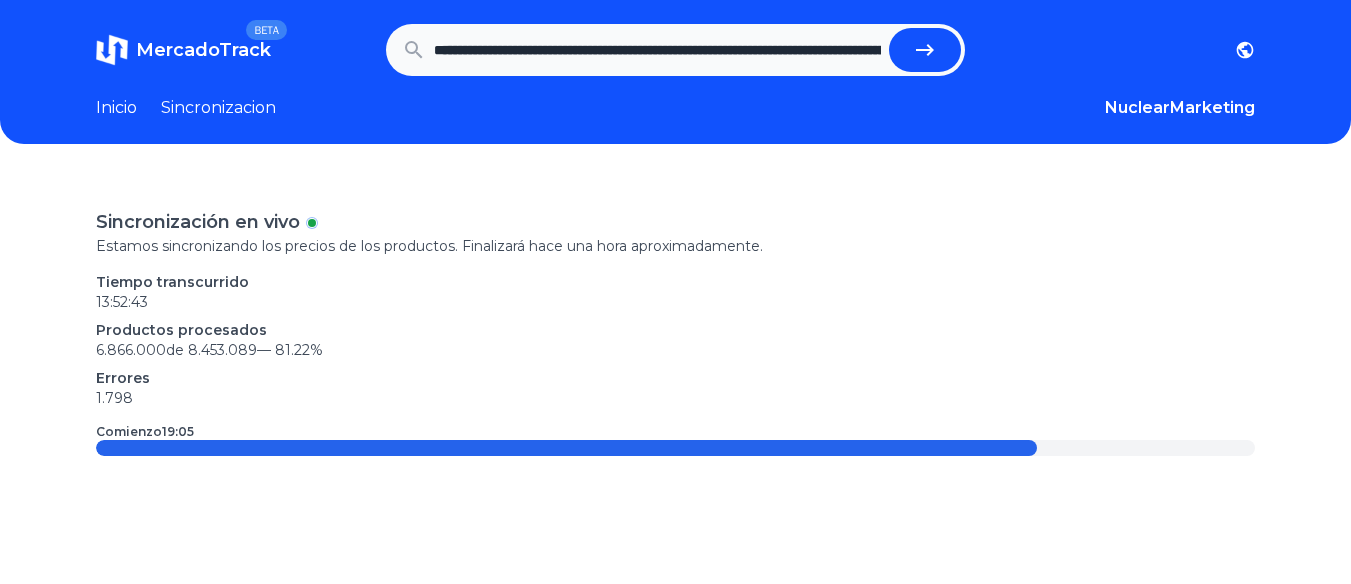 scroll, scrollTop: 0, scrollLeft: 356, axis: horizontal 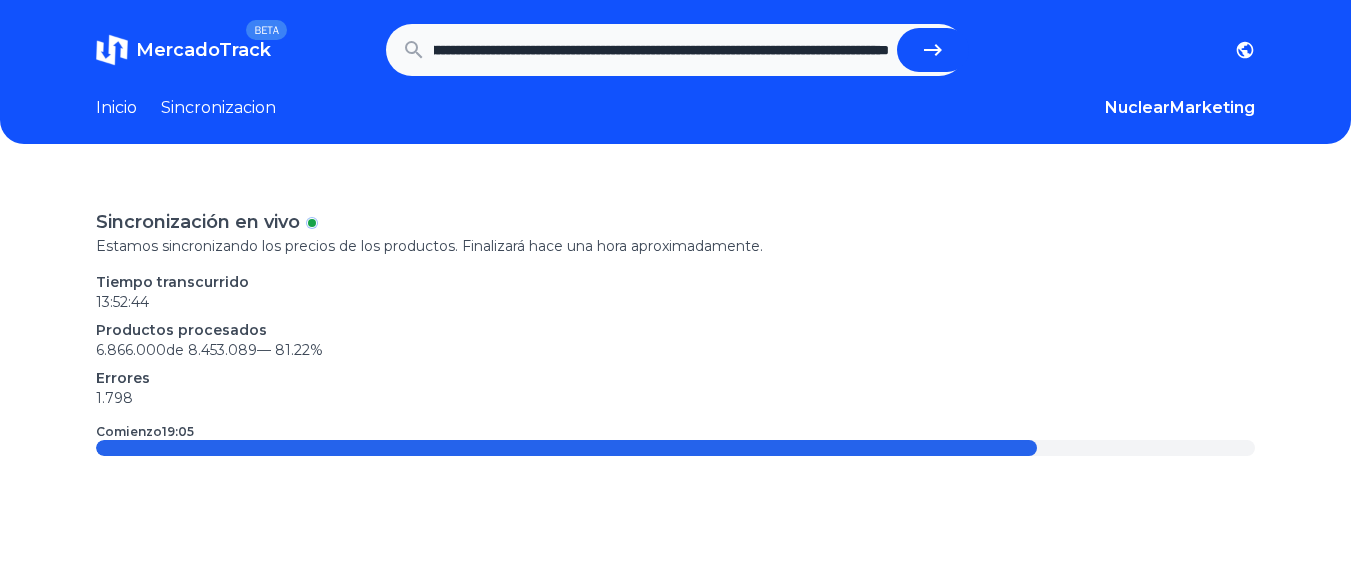 click at bounding box center (933, 50) 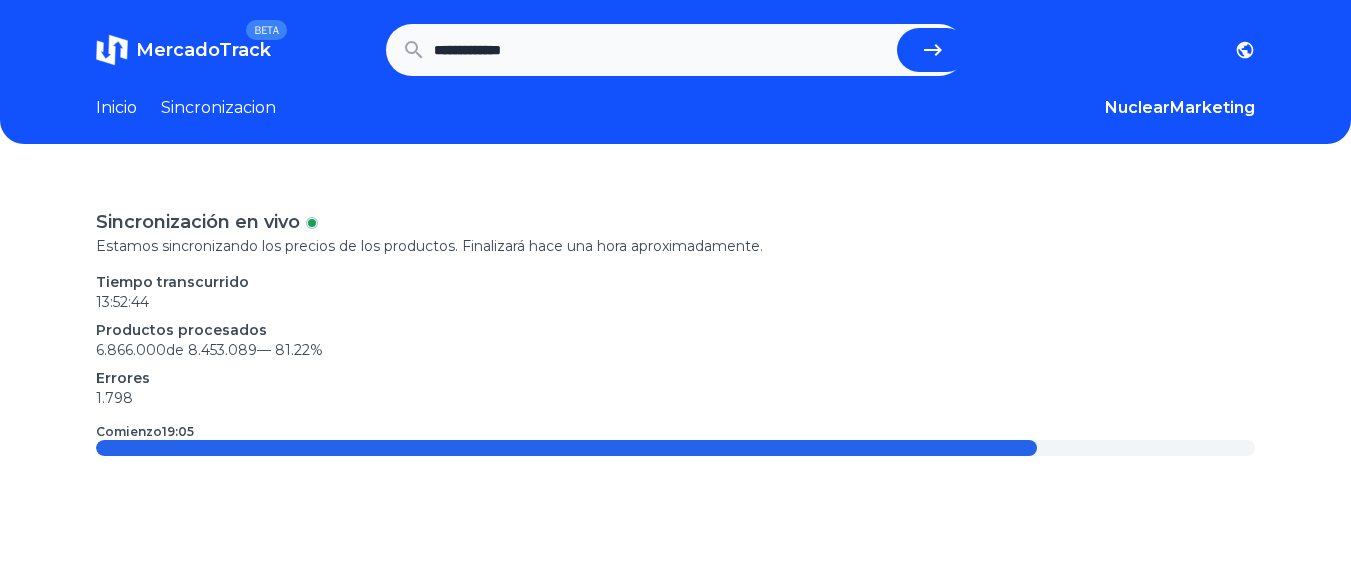 scroll, scrollTop: 0, scrollLeft: 0, axis: both 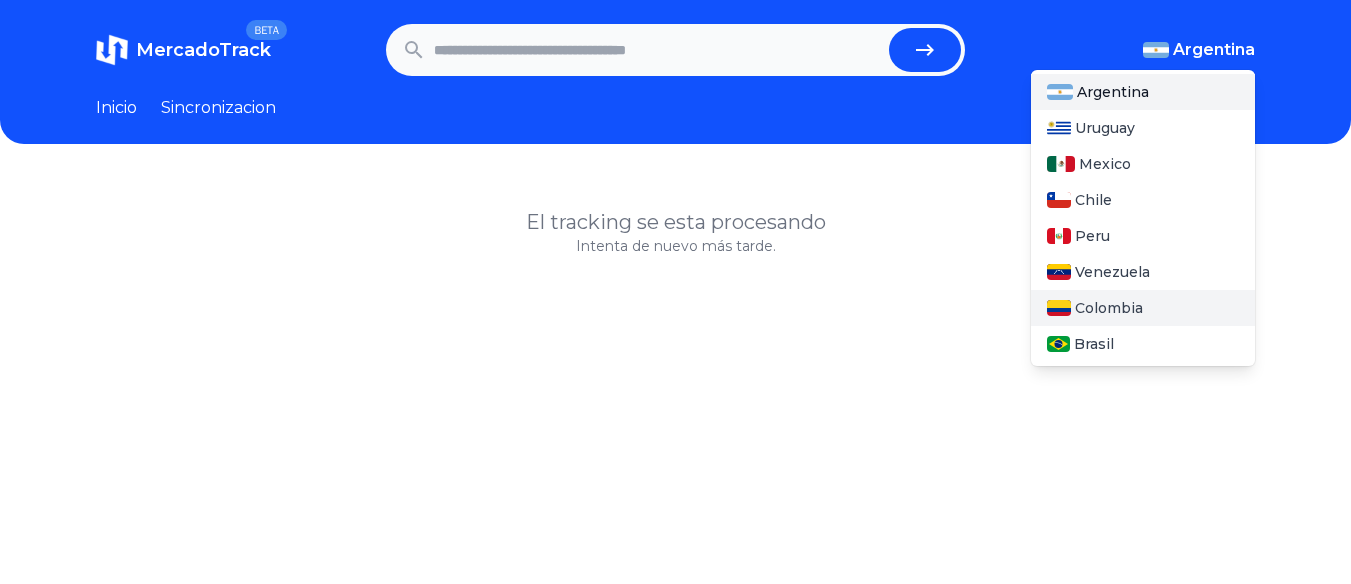 drag, startPoint x: 1248, startPoint y: 55, endPoint x: 1133, endPoint y: 299, distance: 269.74246 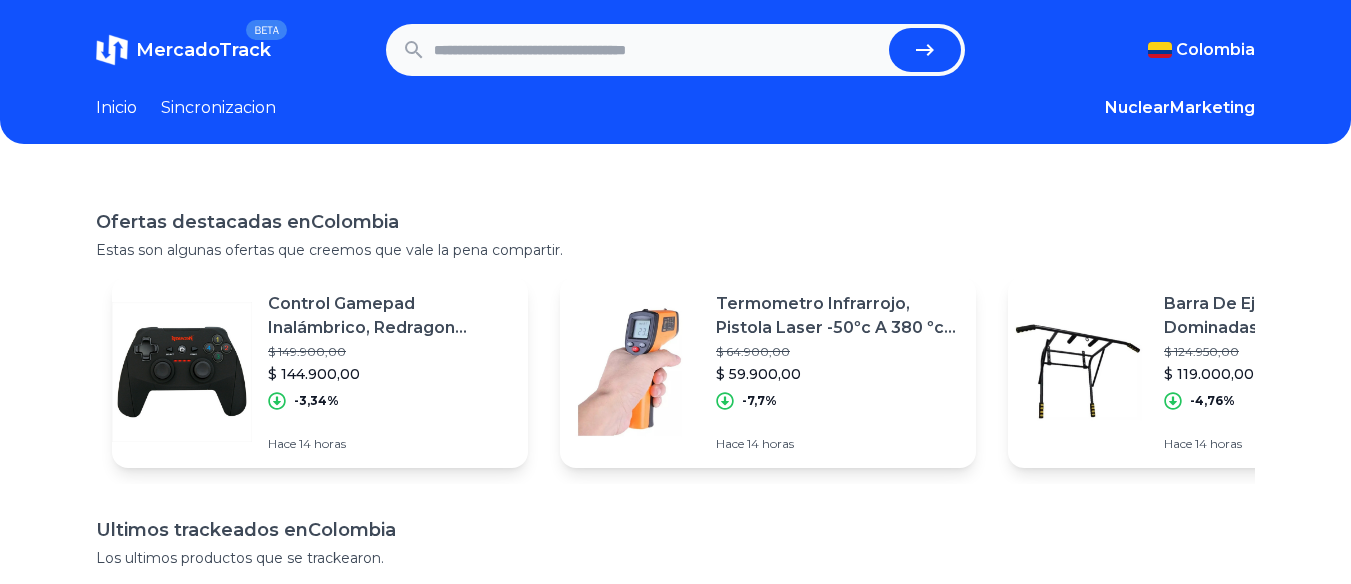 click at bounding box center (658, 50) 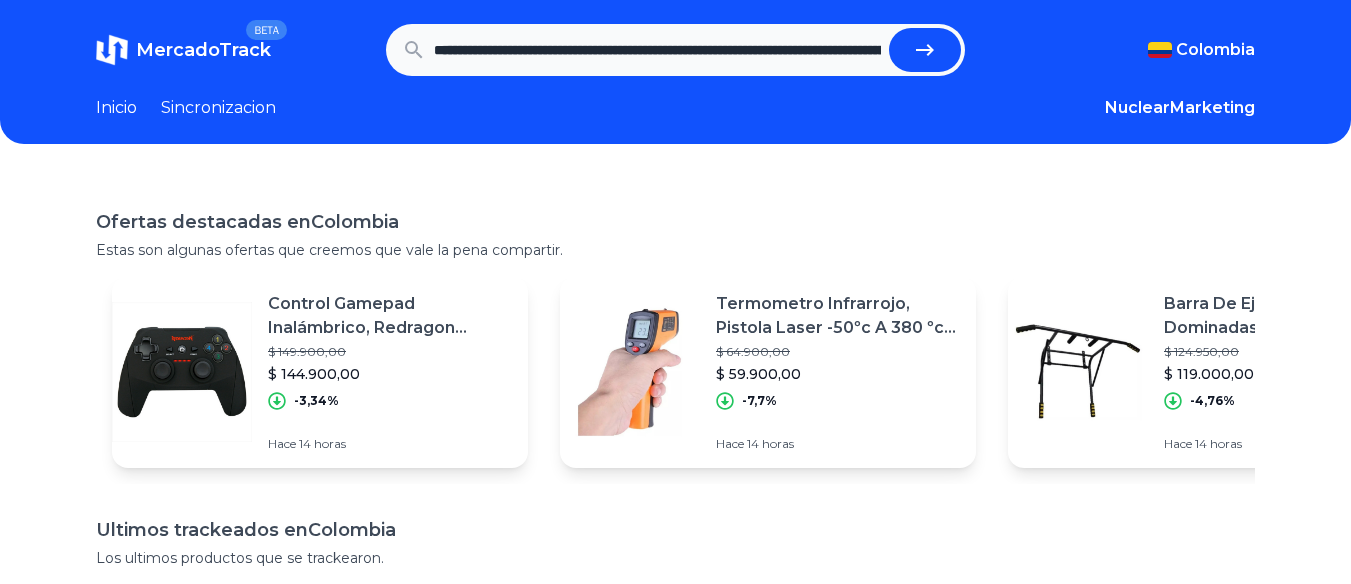 scroll, scrollTop: 0, scrollLeft: 356, axis: horizontal 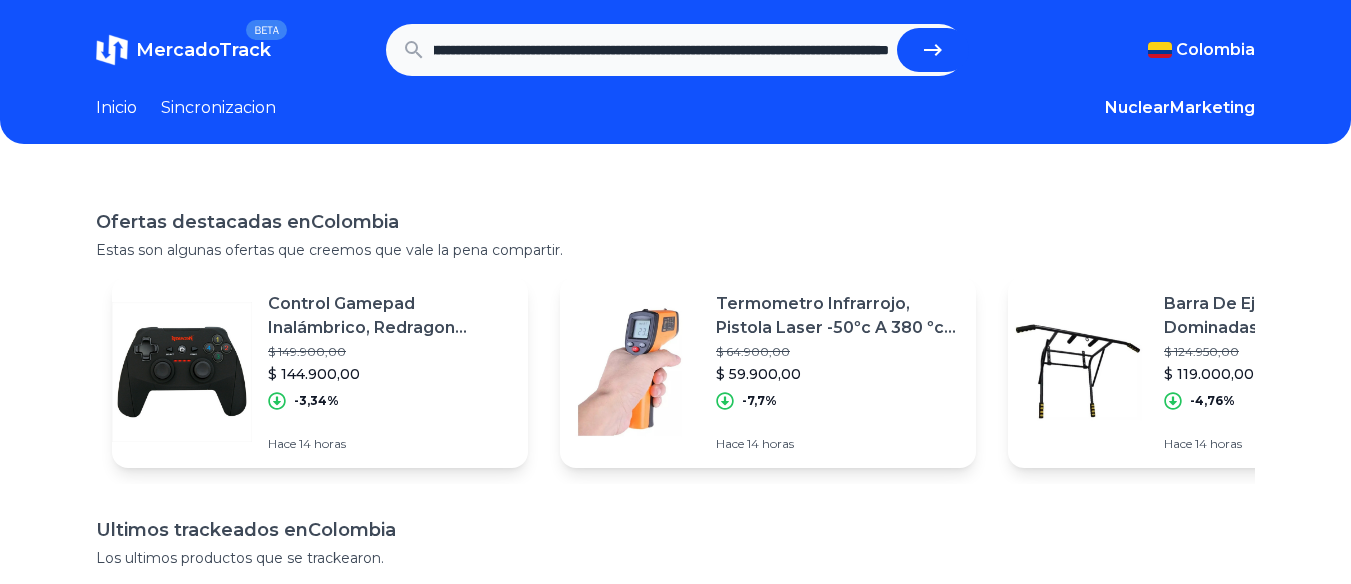 click at bounding box center [933, 50] 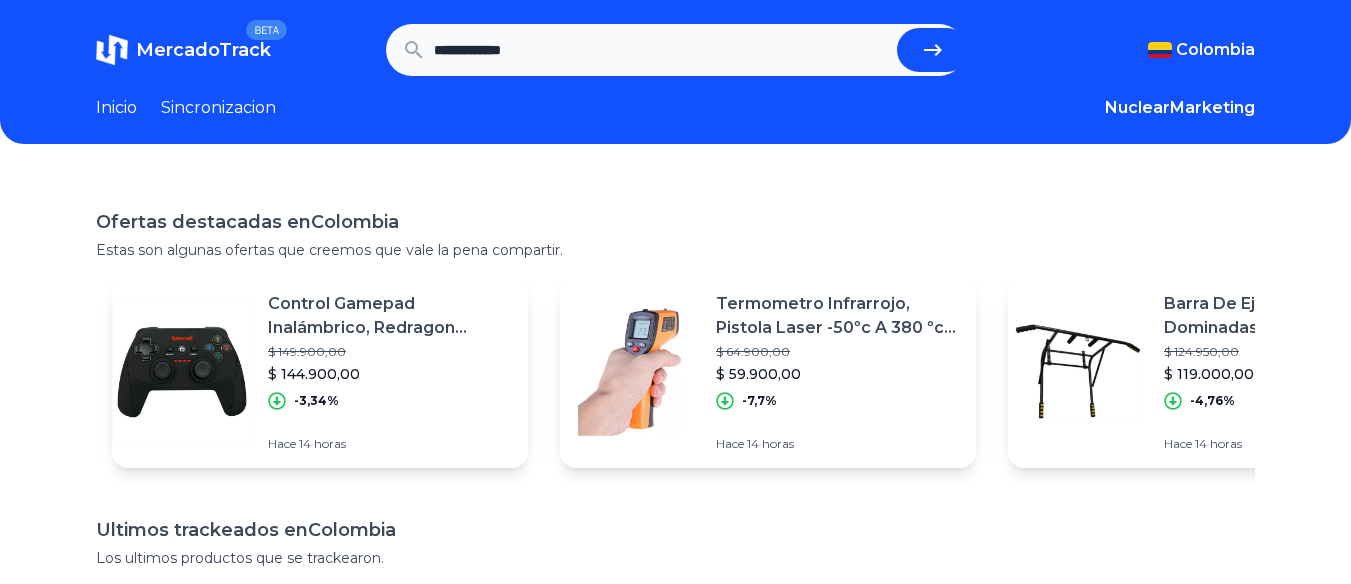 scroll, scrollTop: 0, scrollLeft: 0, axis: both 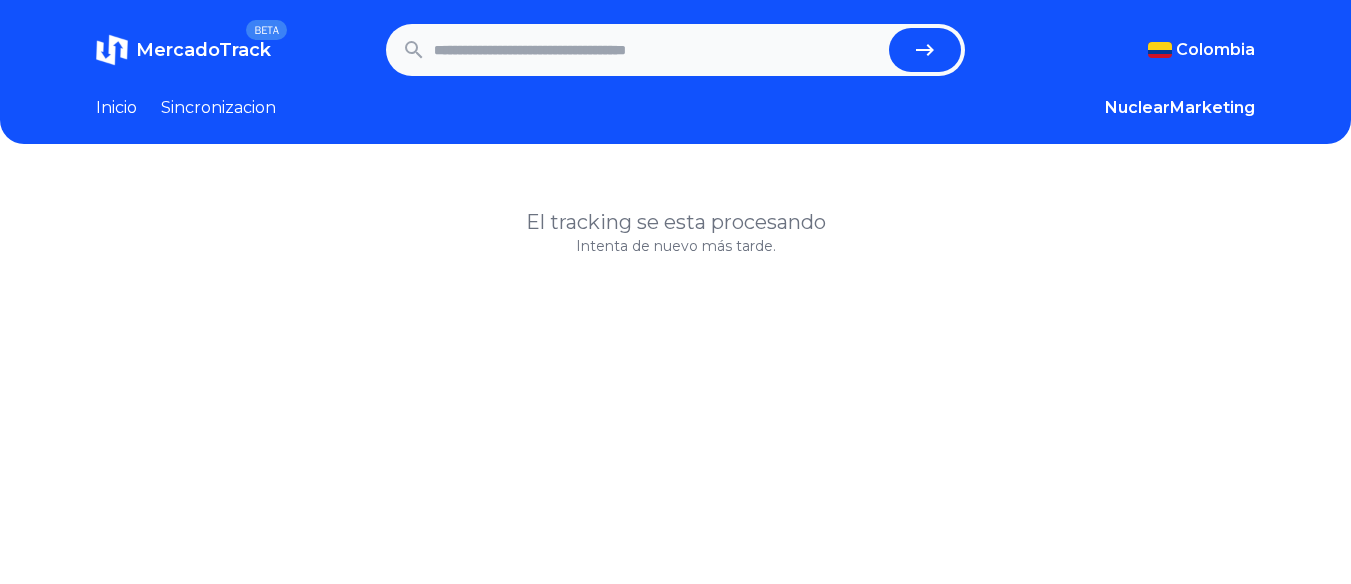 click at bounding box center [658, 50] 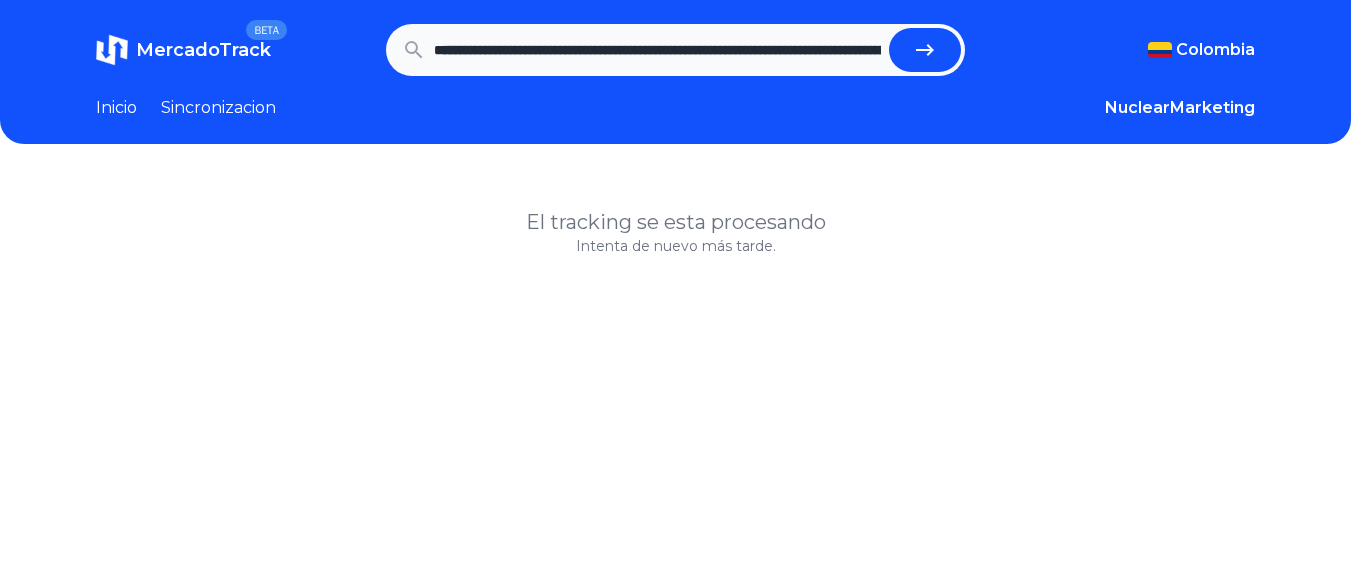 scroll, scrollTop: 0, scrollLeft: 2179, axis: horizontal 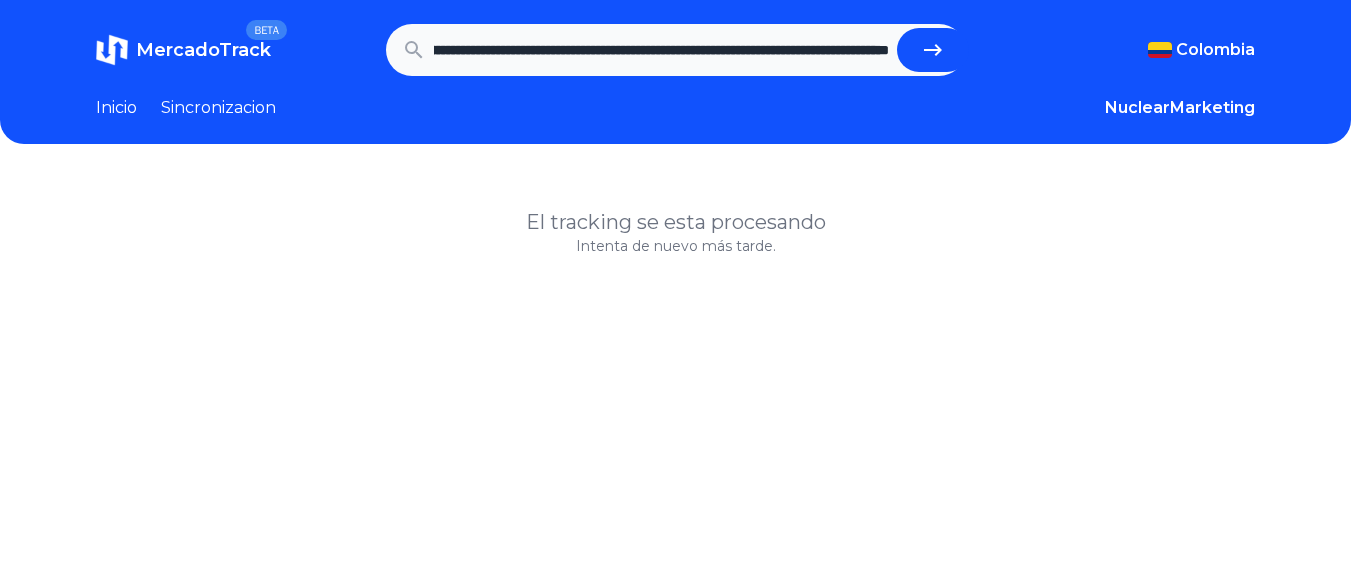 click at bounding box center [933, 50] 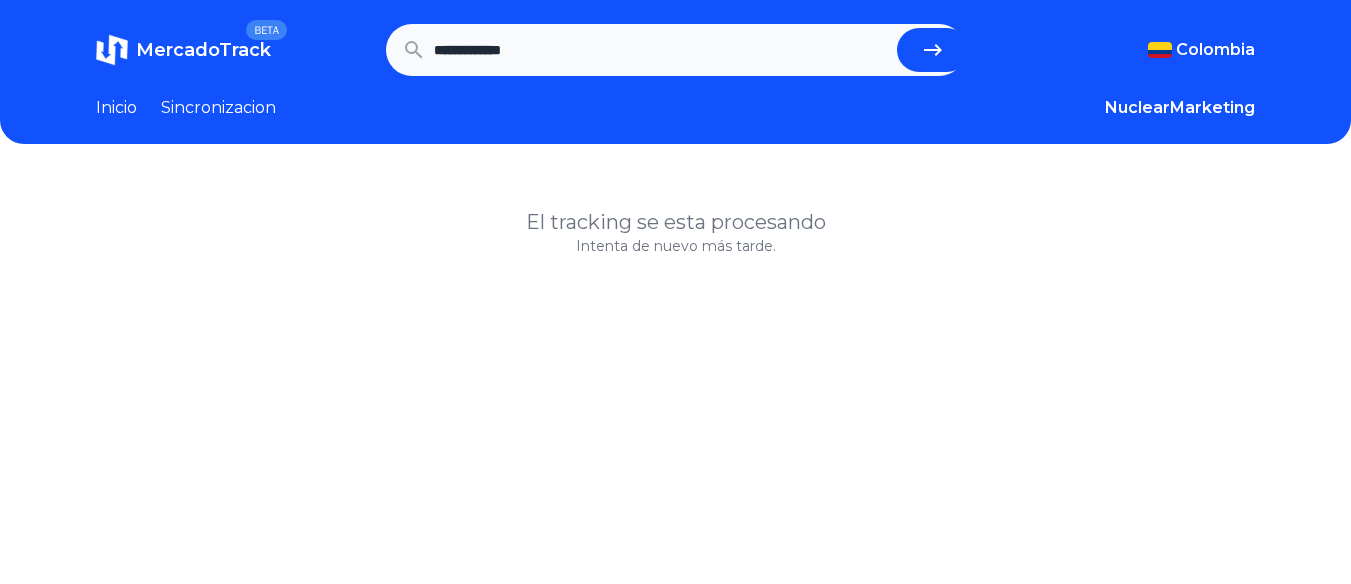 scroll, scrollTop: 0, scrollLeft: 0, axis: both 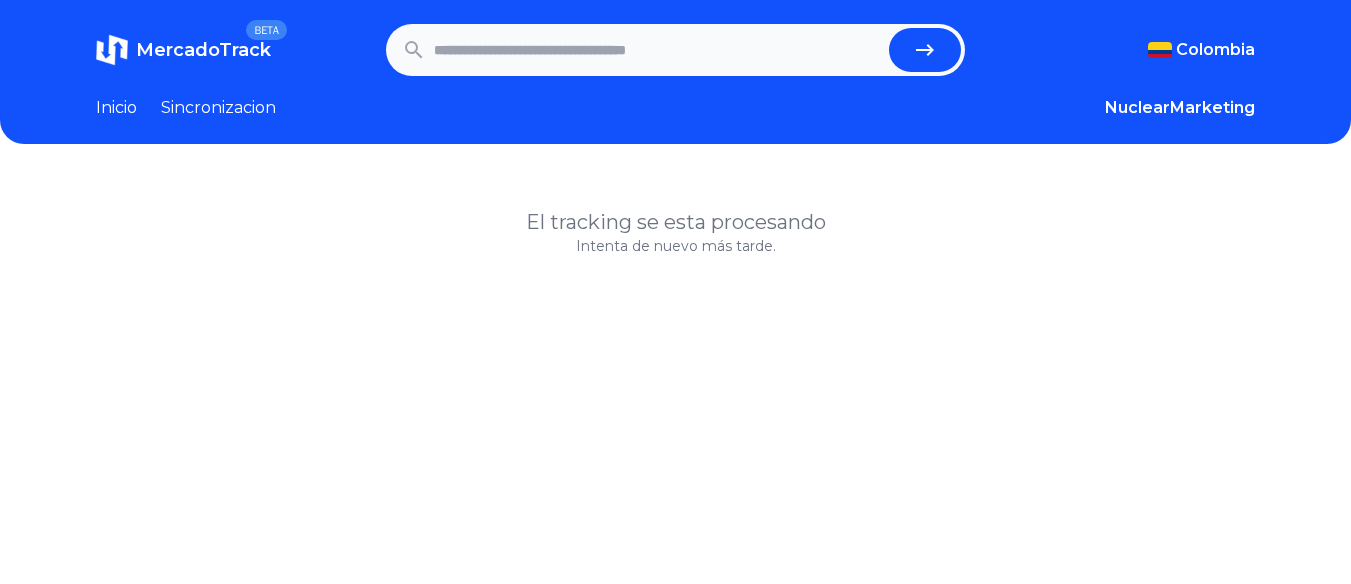 click on "MercadoTrack BETA [COUNTRY] [COUNTRY] [COUNTRY] [COUNTRY] [COUNTRY] [COUNTRY] [COUNTRY] [COUNTRY] [COUNTRY] [COUNTRY] [COUNTRY] [COUNTRY] Inicio Sincronizacion NuclearMarketing Favoritos Salir" at bounding box center [675, 72] 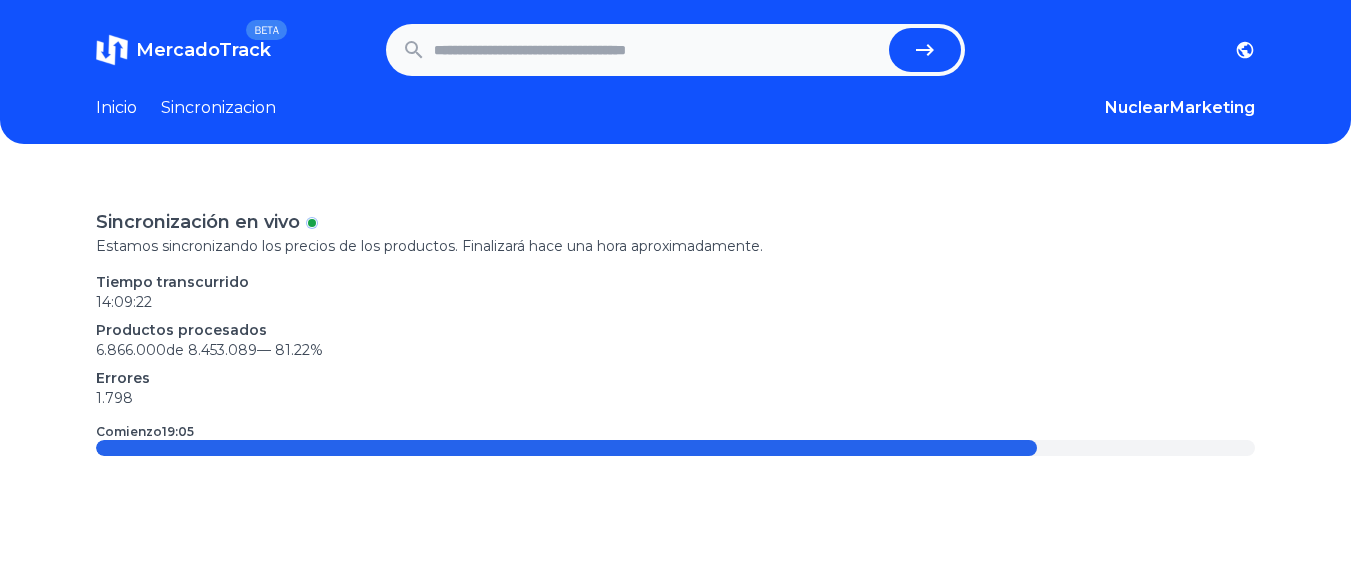 click on "Sincronizacion" at bounding box center [218, 108] 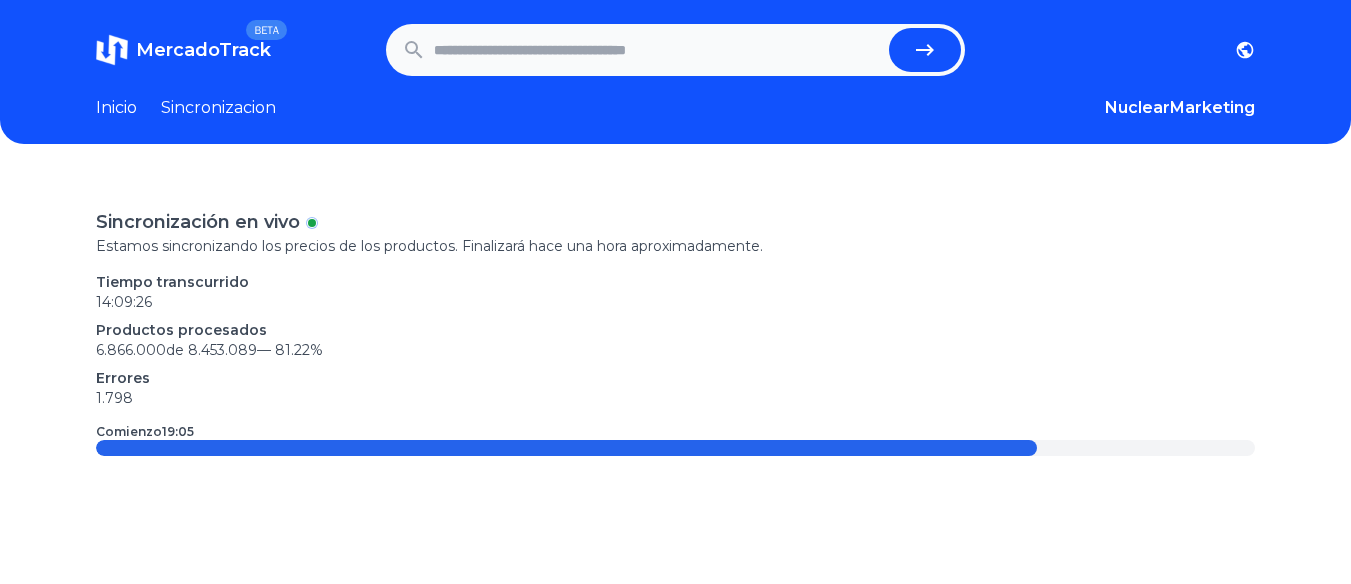 click on "[TIME]  de   [NUMBER]  —   [PERCENTAGE] %" at bounding box center (675, 350) 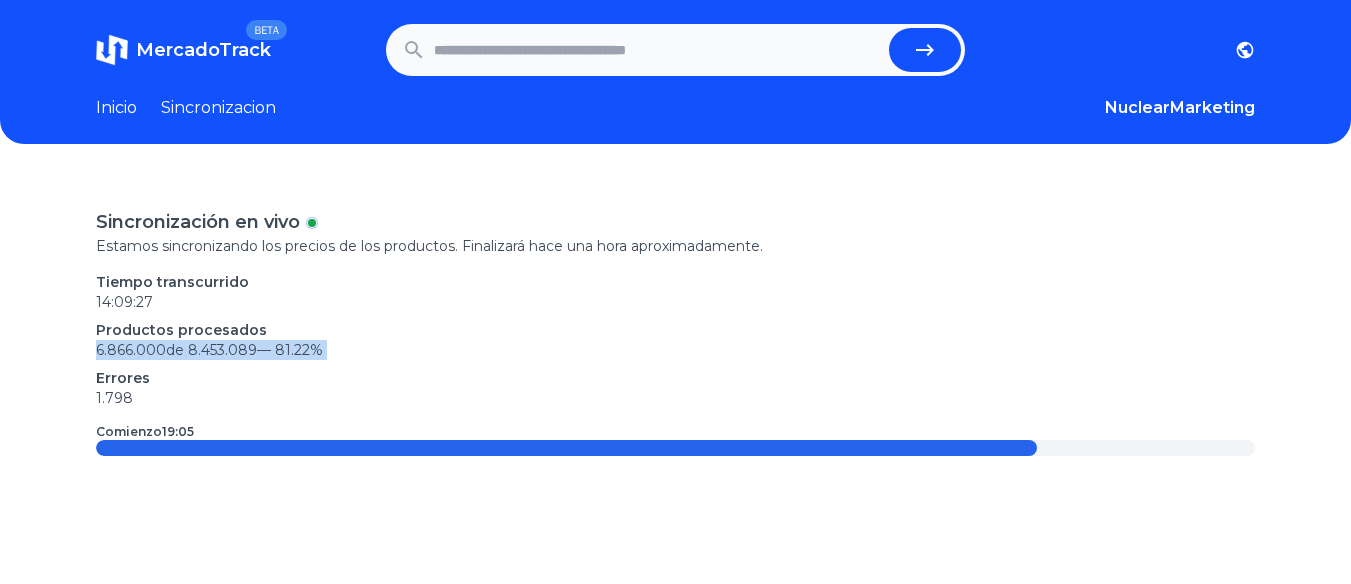 click on "[TIME]  de   [NUMBER]  —   [PERCENTAGE] %" at bounding box center (675, 350) 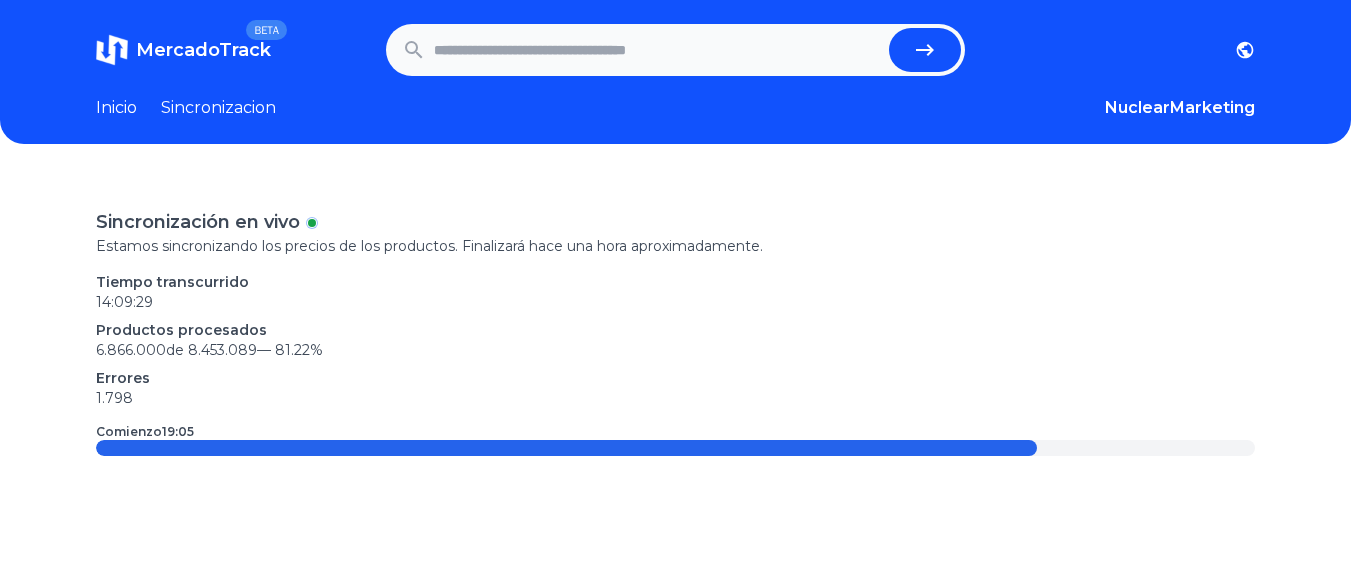 click on "MercadoTrack BETA [COUNTRY] [COUNTRY] [COUNTRY] [COUNTRY] [COUNTRY] [COUNTRY] [COUNTRY] [COUNTRY] [COUNTRY] [COUNTRY] [COUNTRY] [COUNTRY] Inicio Sincronizacion NuclearMarketing Favoritos Salir" at bounding box center (675, 72) 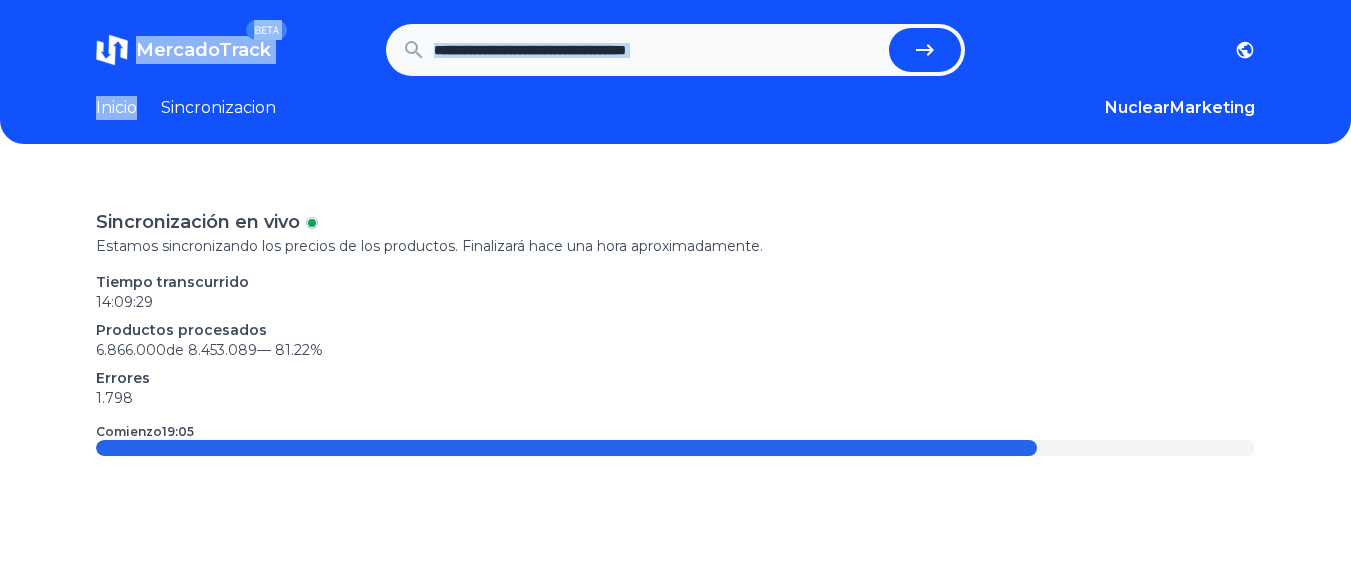 drag, startPoint x: 144, startPoint y: 83, endPoint x: 125, endPoint y: 112, distance: 34.669872 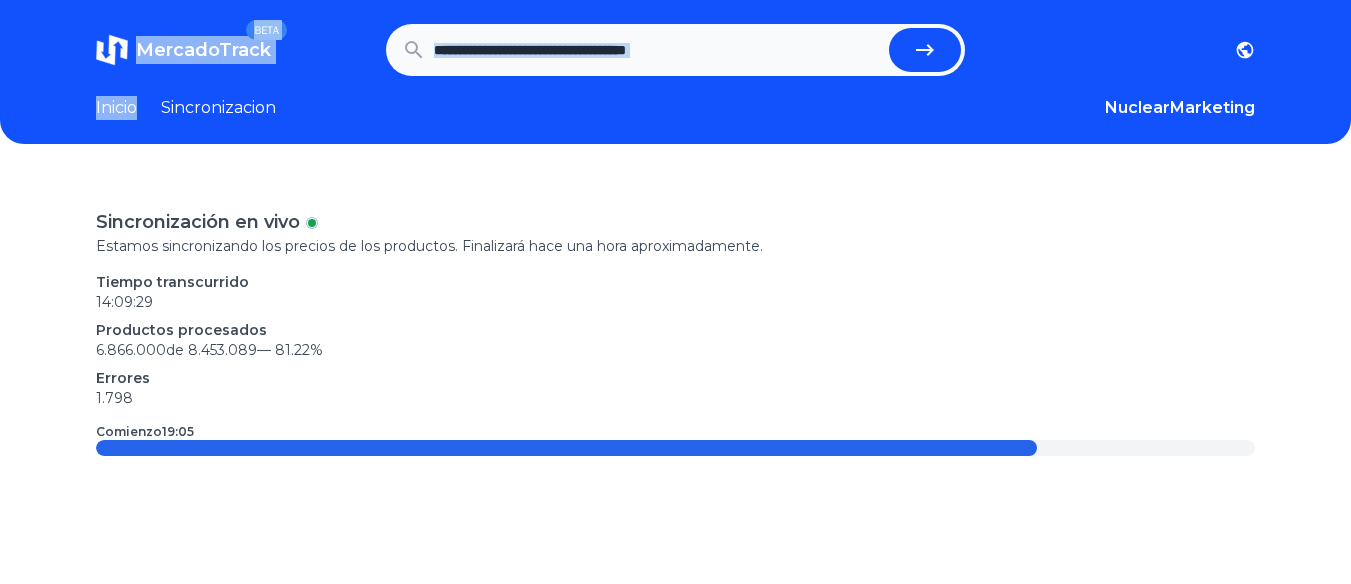 click on "MercadoTrack BETA Argentina Uruguay Mexico Chile Peru Venezuela Colombia Brasil Argentina Uruguay Mexico Chile Peru Venezuela Colombia Brasil Inicio Sincronizacion NuclearMarketing Favoritos Salir" at bounding box center [675, 72] 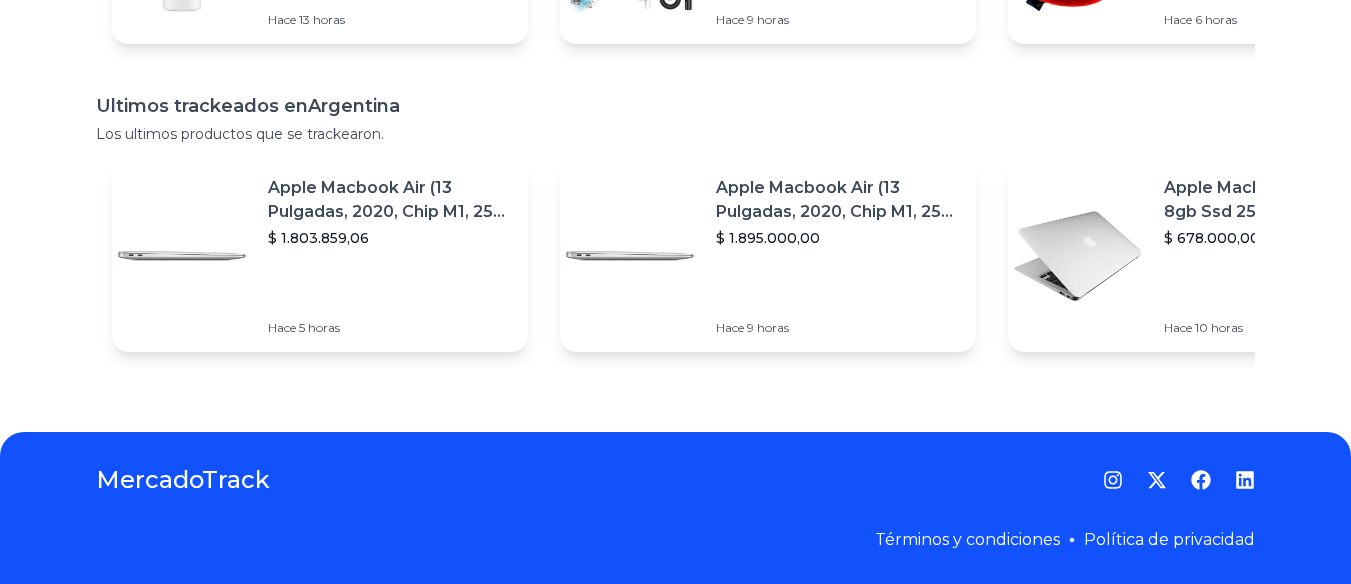 scroll, scrollTop: 0, scrollLeft: 0, axis: both 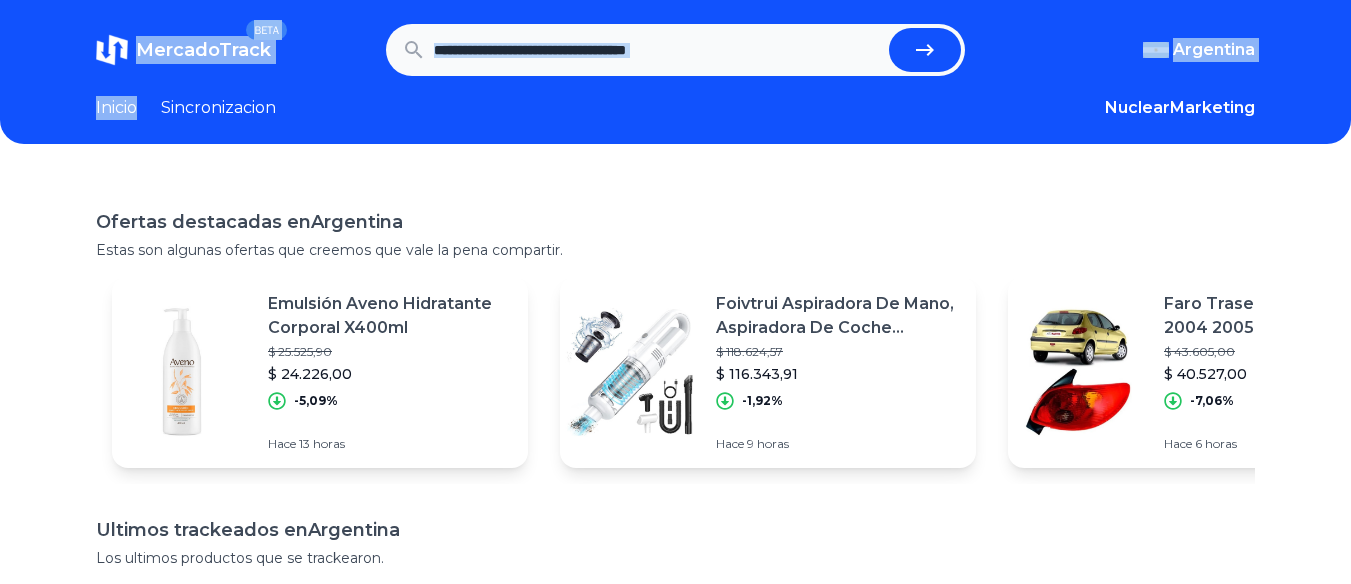 click at bounding box center (658, 50) 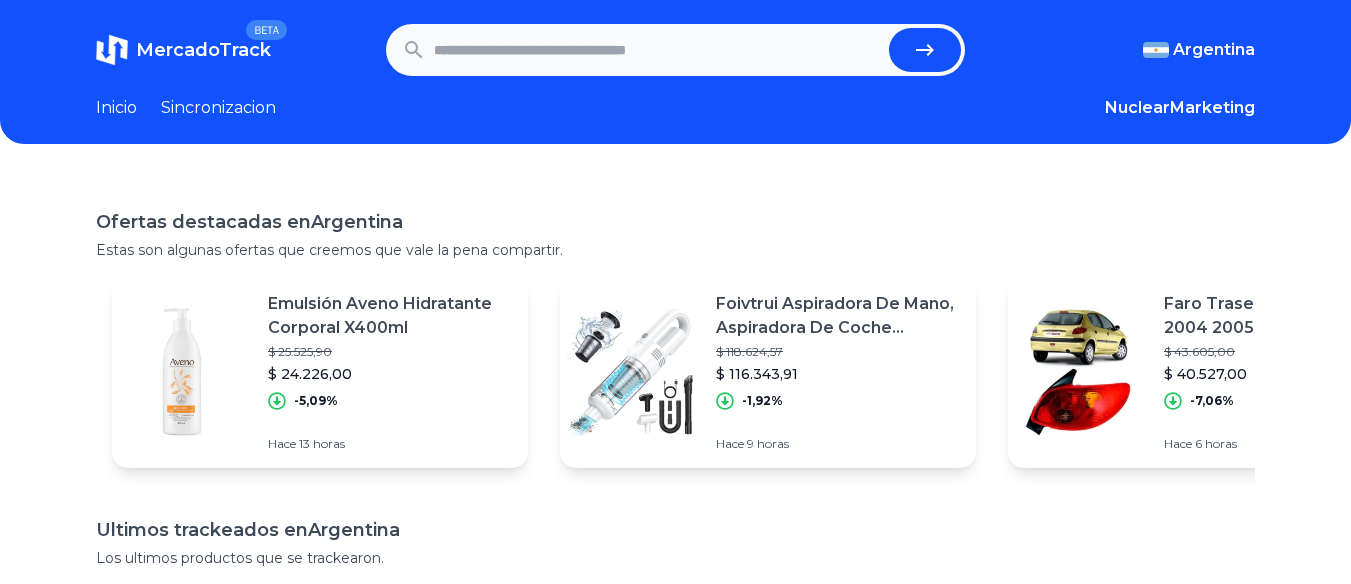 click at bounding box center [658, 50] 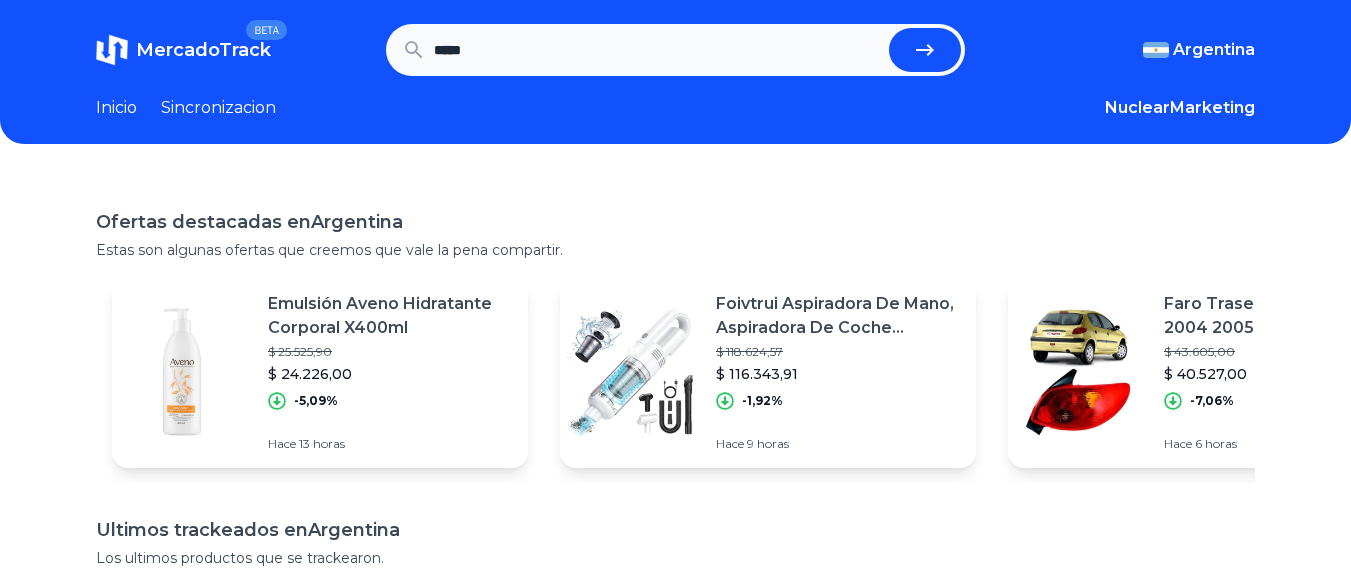 type on "*****" 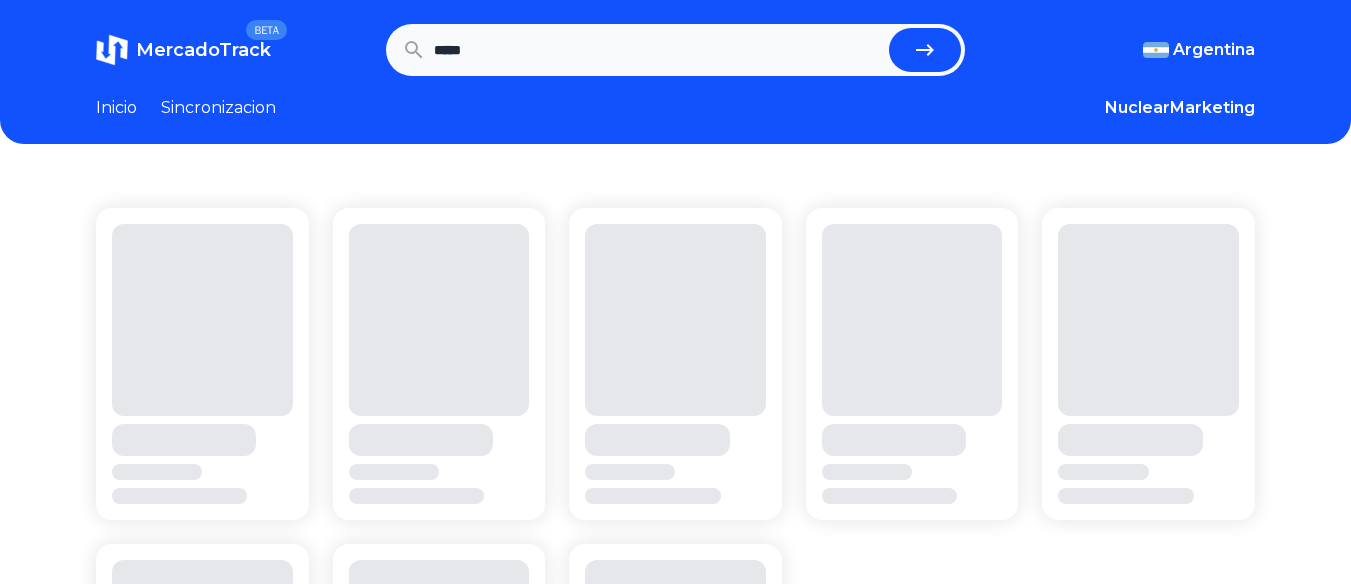 scroll, scrollTop: 0, scrollLeft: 0, axis: both 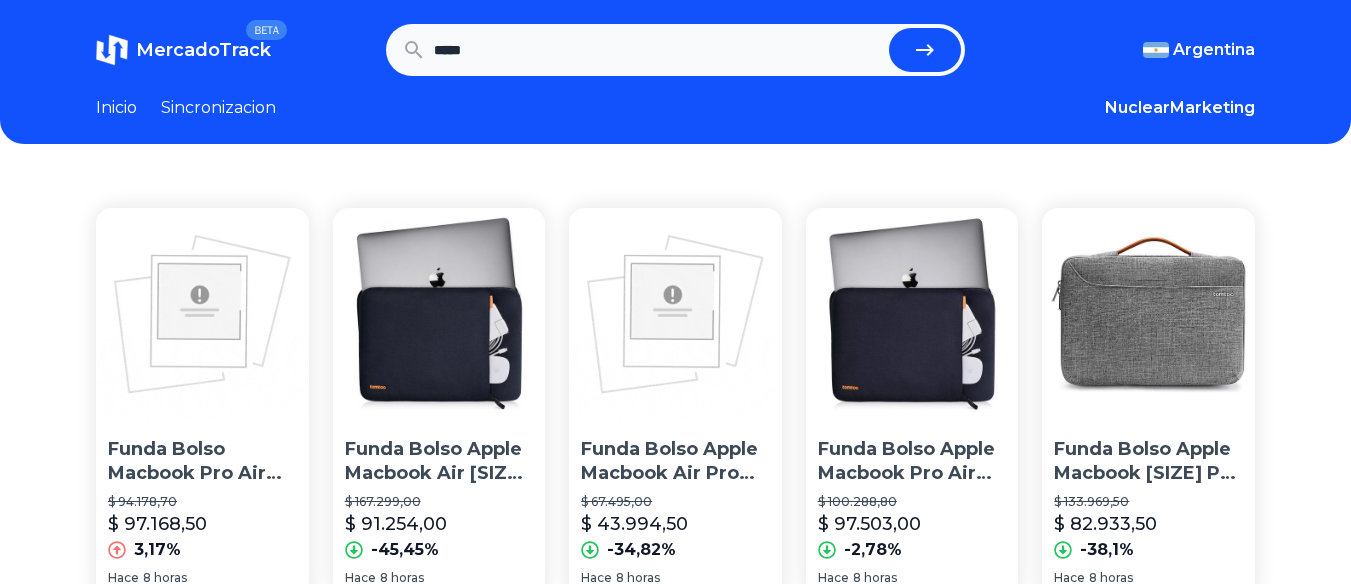 click on "*****" at bounding box center [658, 50] 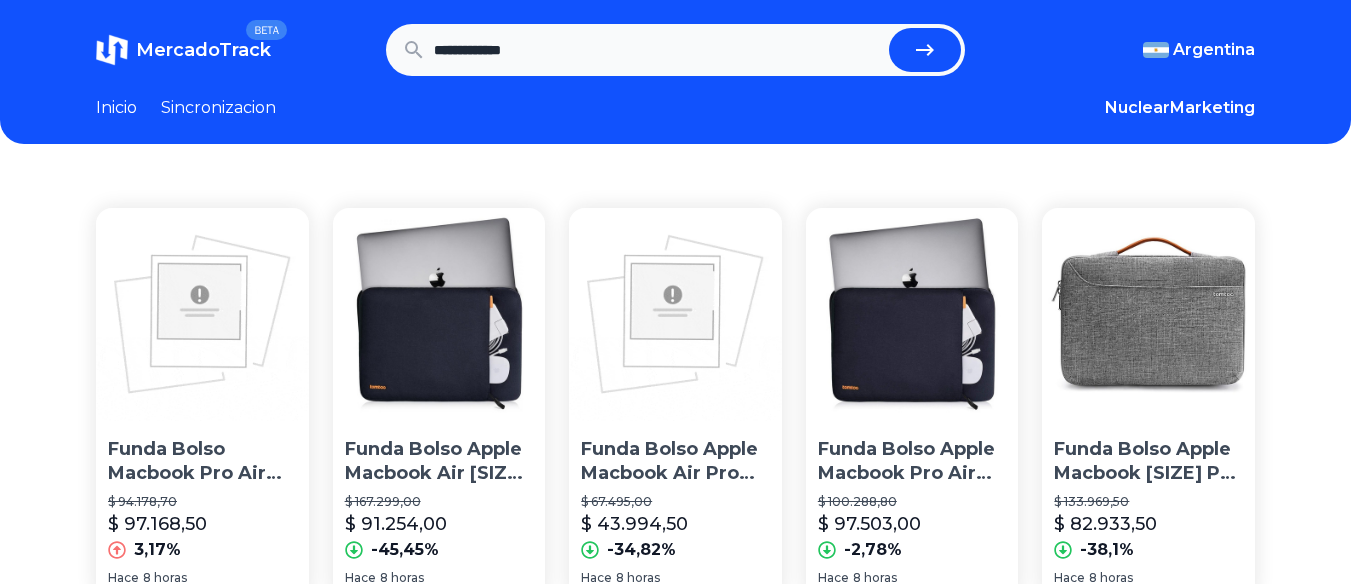 type on "**********" 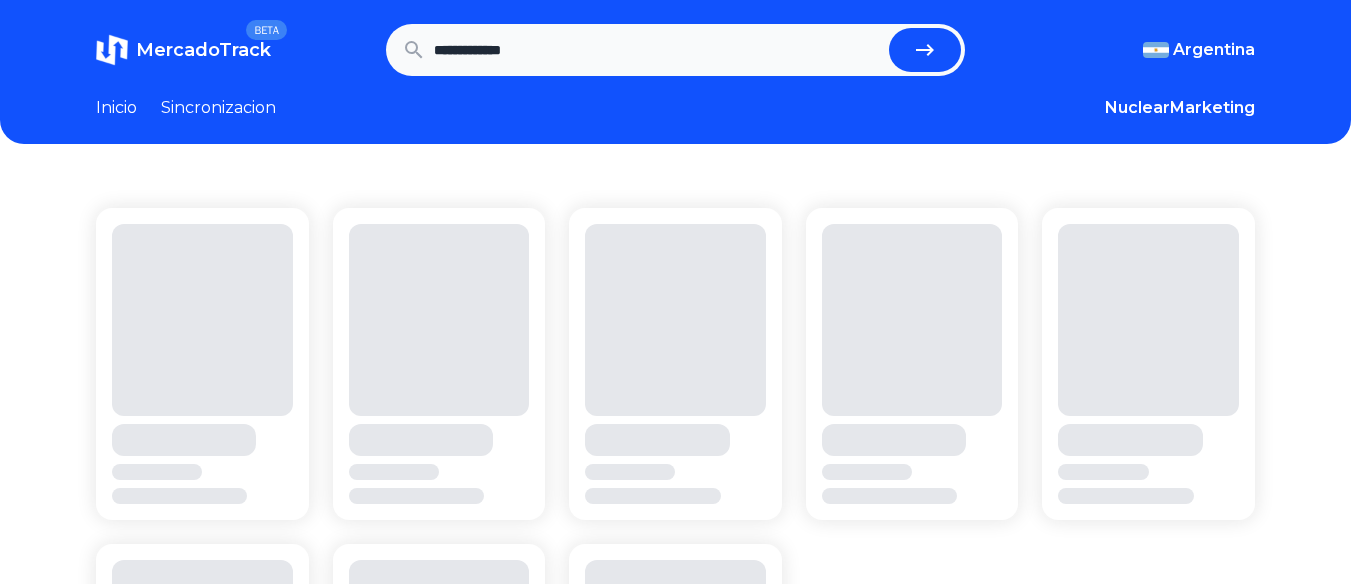 scroll, scrollTop: 0, scrollLeft: 0, axis: both 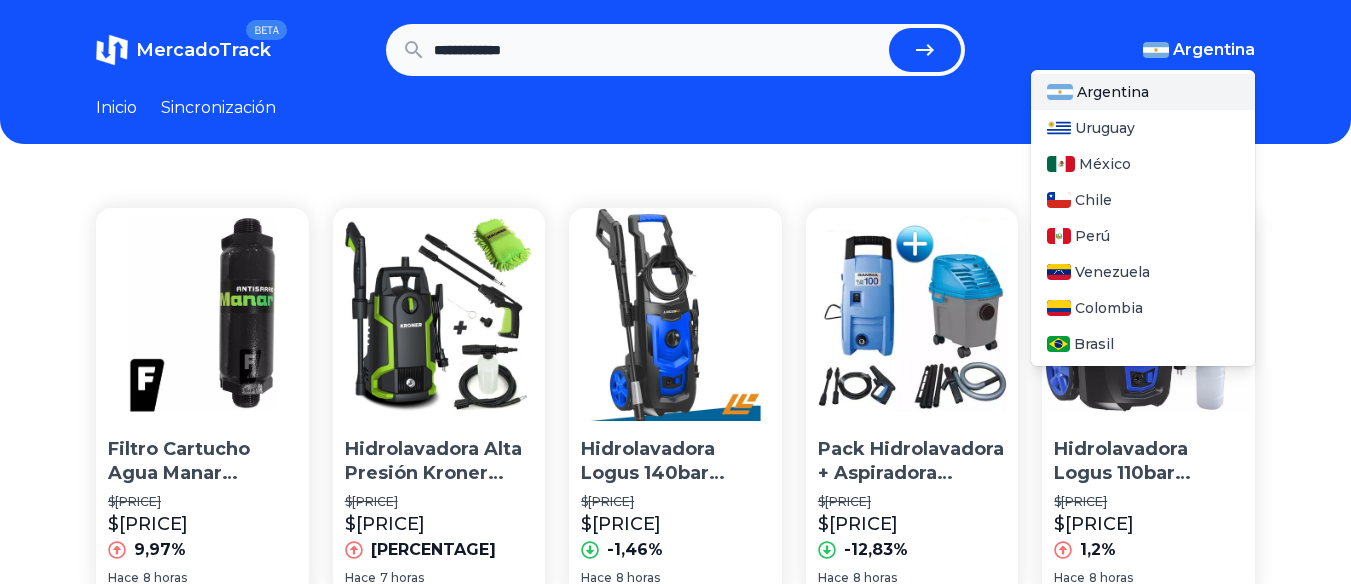 click on "Argentina" at bounding box center [1214, 49] 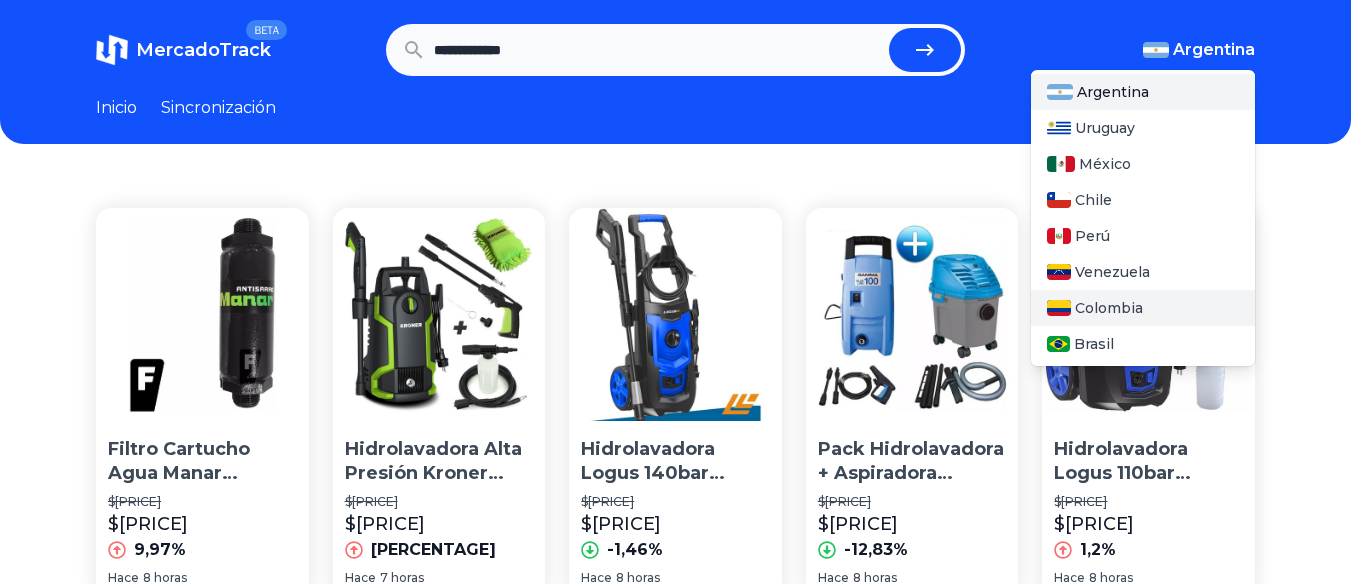 click on "Colombia" at bounding box center (1109, 308) 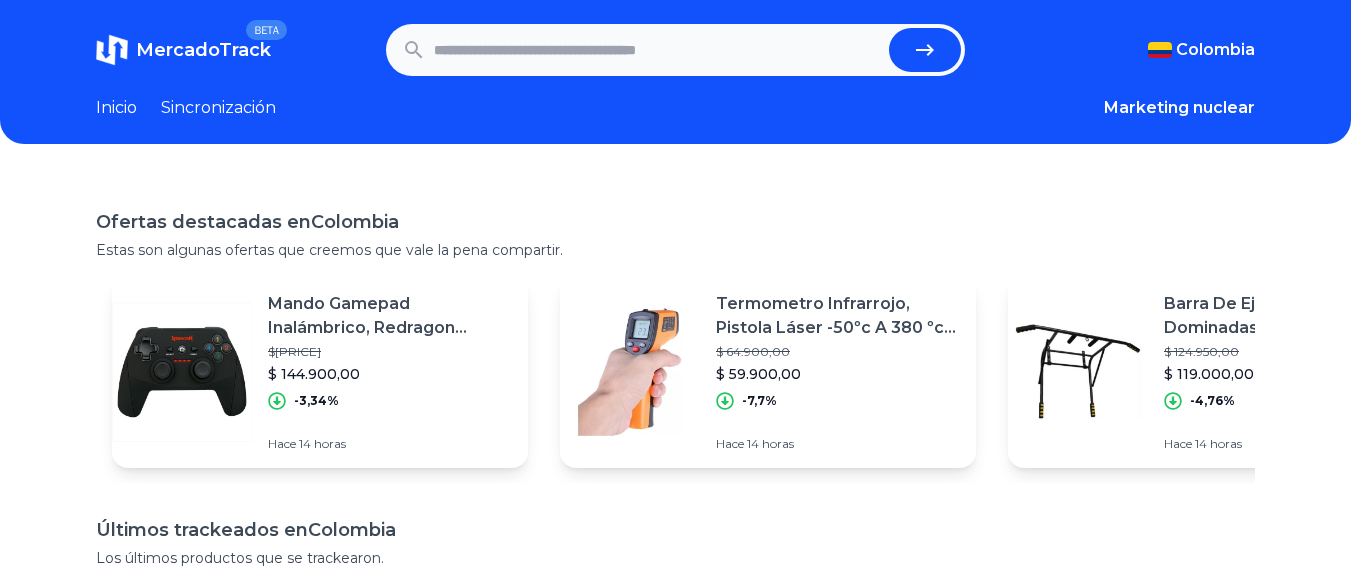 click at bounding box center [658, 50] 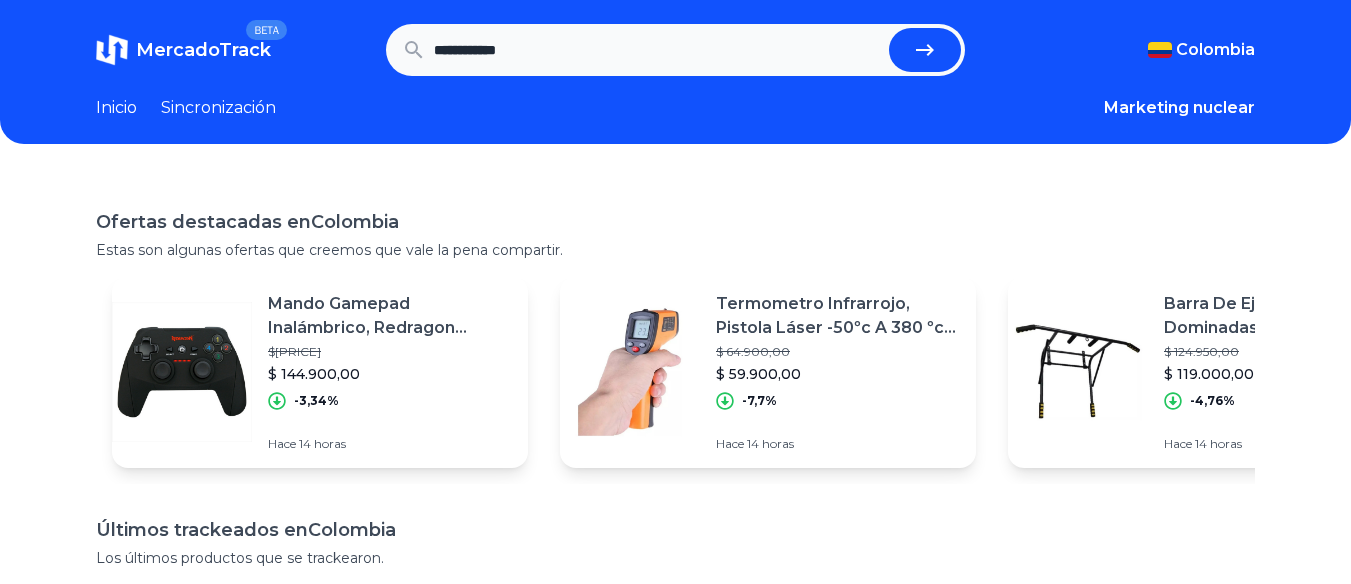 type on "**********" 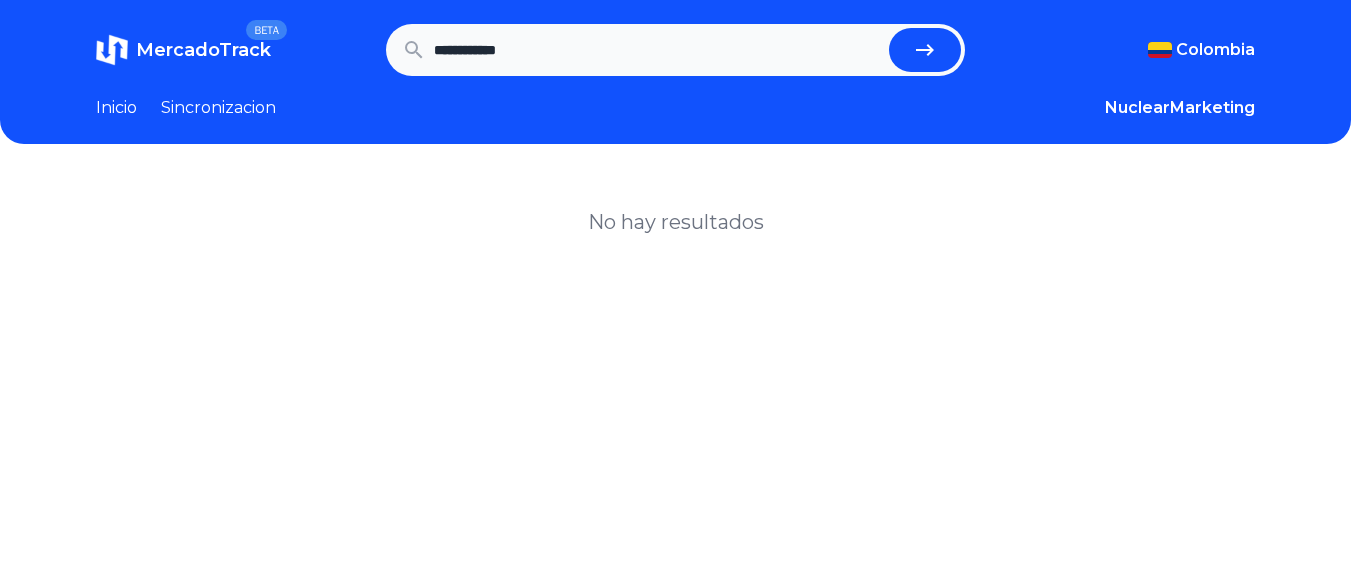 scroll, scrollTop: 0, scrollLeft: 0, axis: both 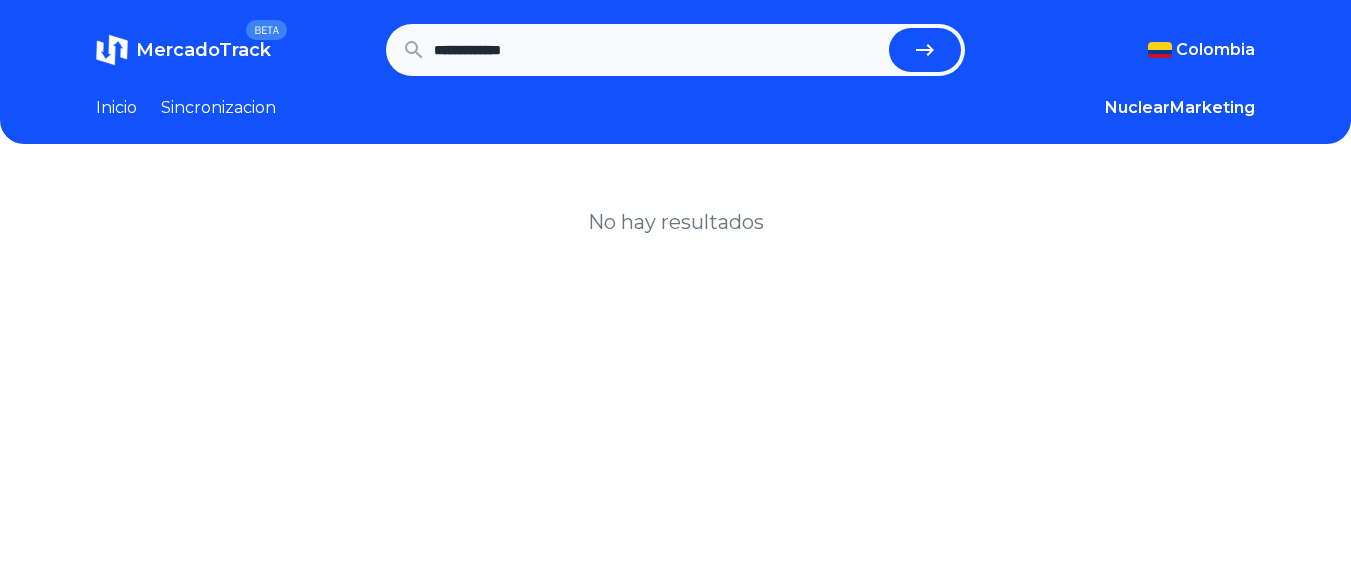 type on "**********" 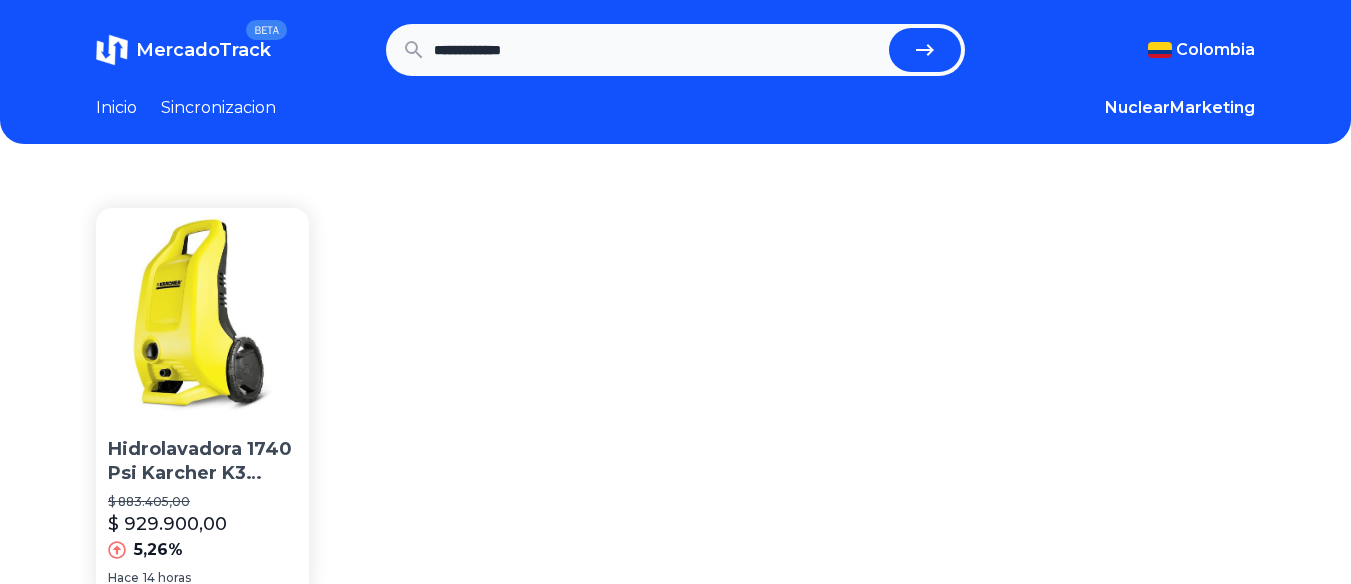 scroll, scrollTop: 0, scrollLeft: 0, axis: both 